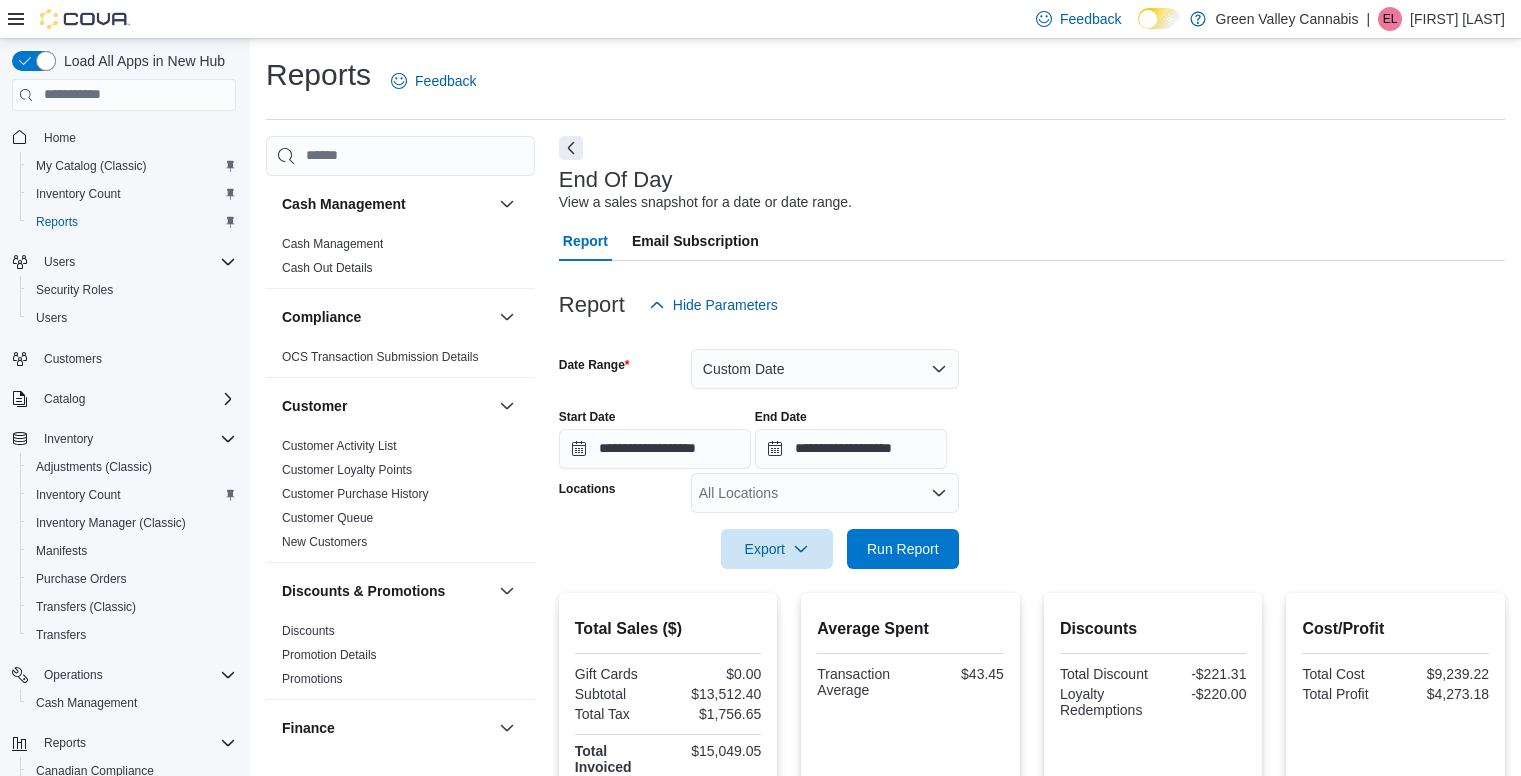scroll, scrollTop: 377, scrollLeft: 0, axis: vertical 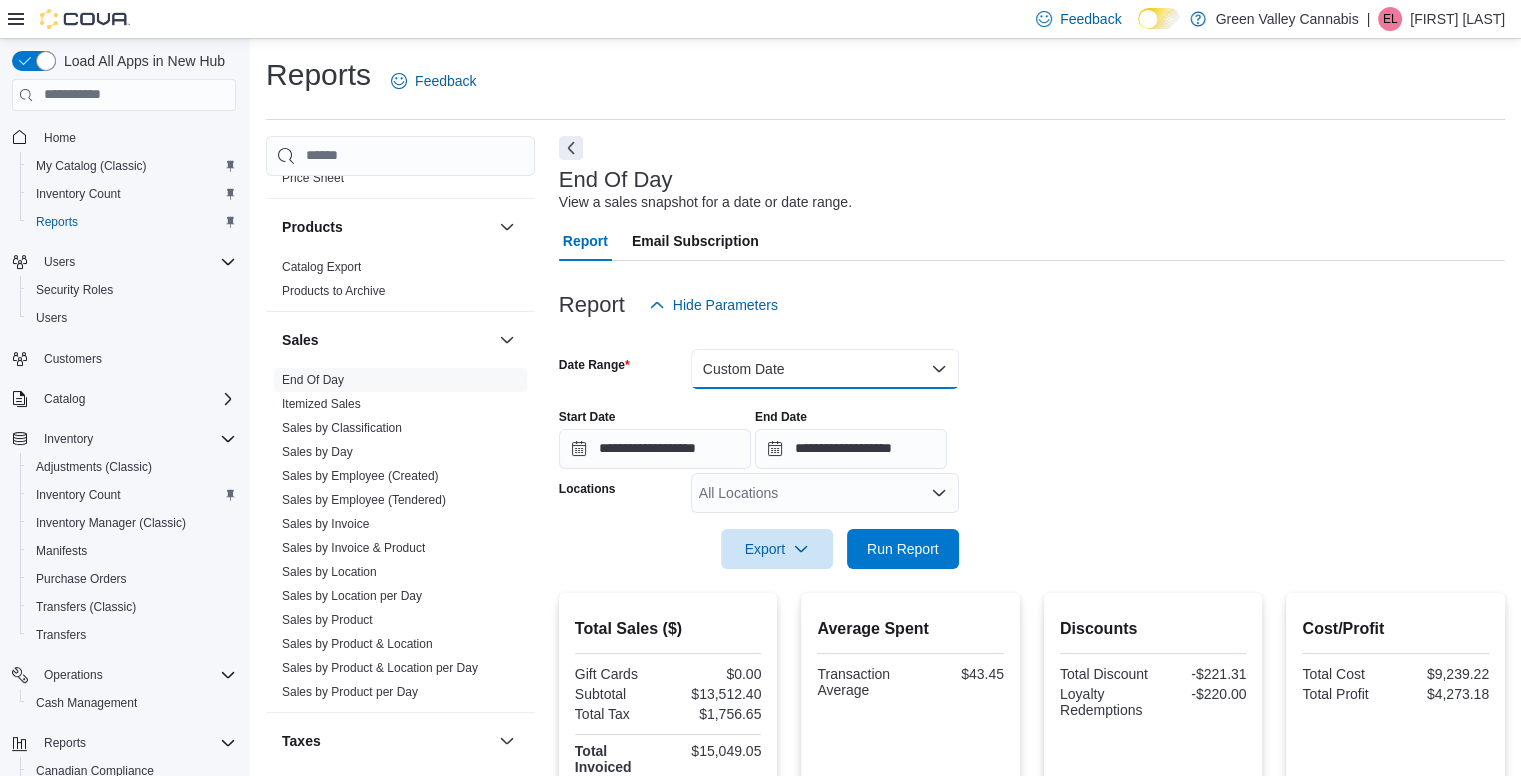 click on "Custom Date" at bounding box center [825, 369] 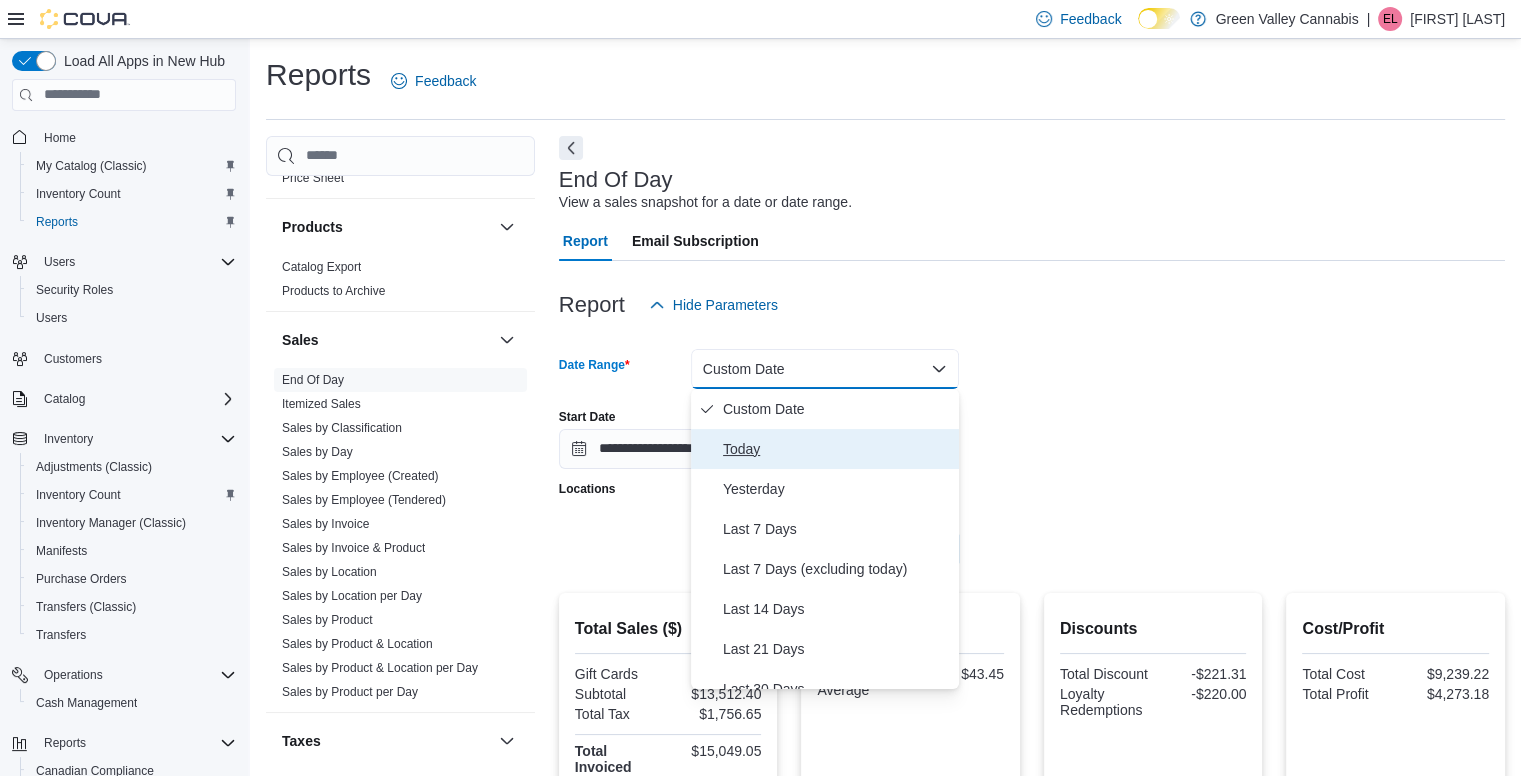 click on "Today" at bounding box center [837, 449] 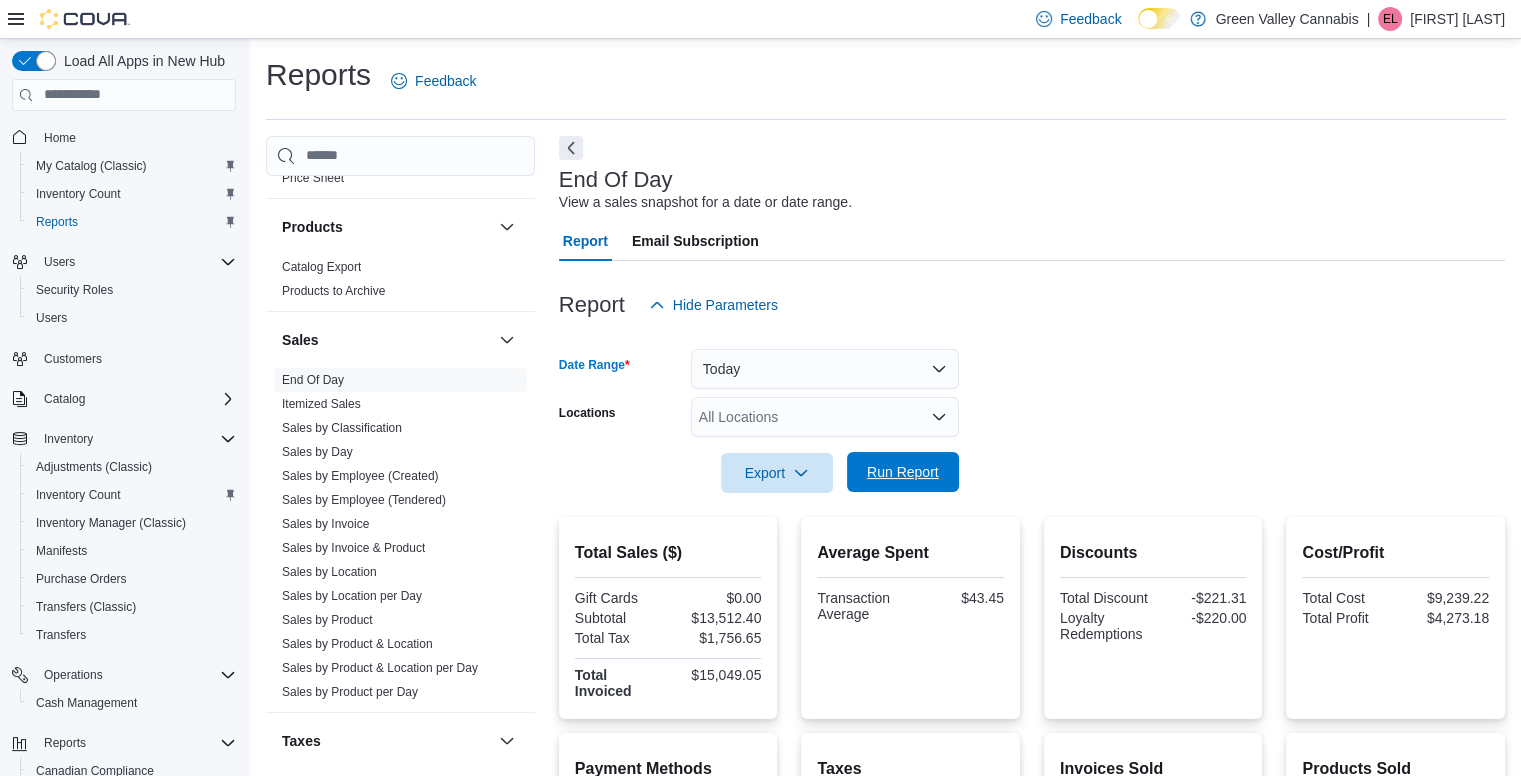 click on "Run Report" at bounding box center [903, 472] 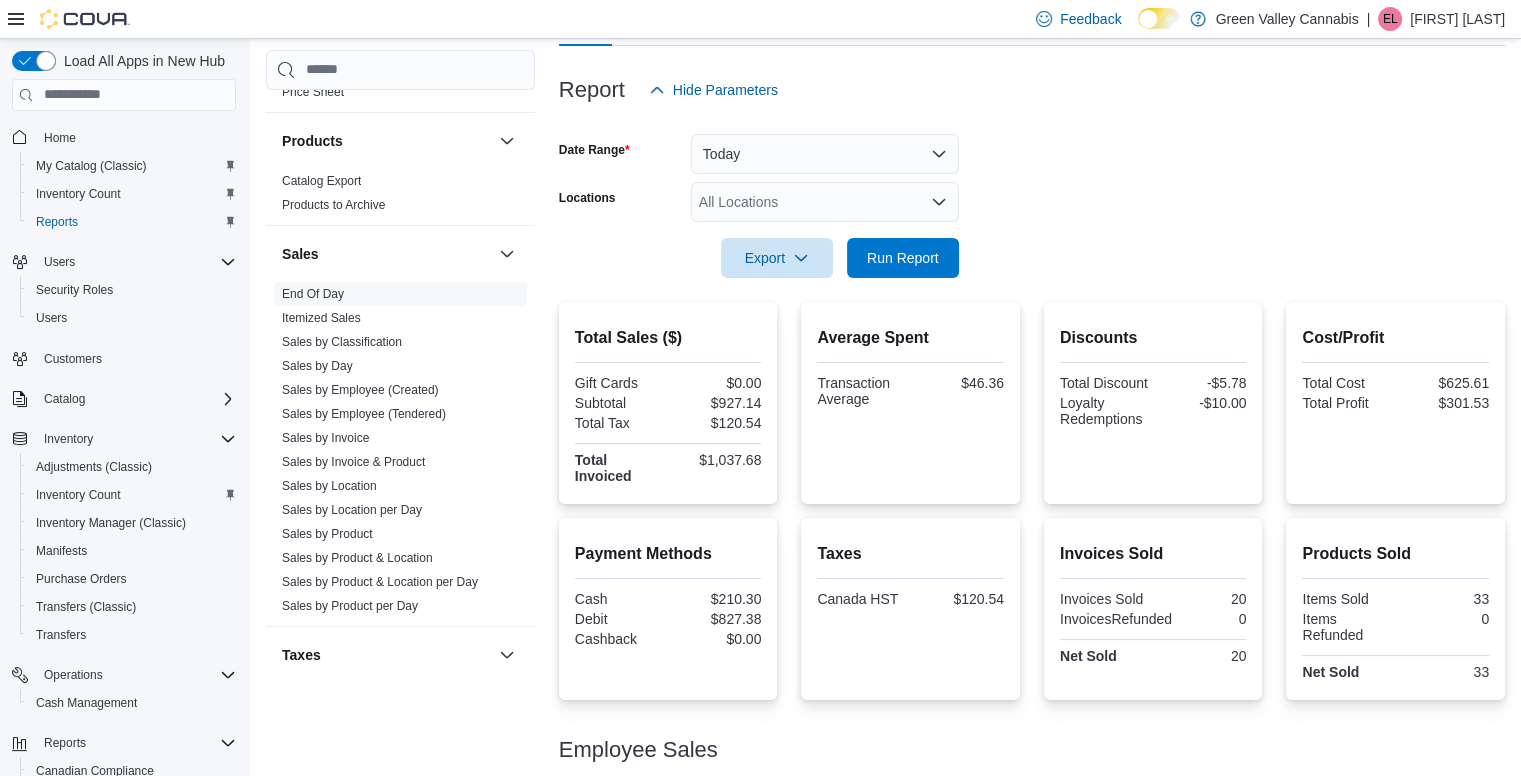 scroll, scrollTop: 305, scrollLeft: 0, axis: vertical 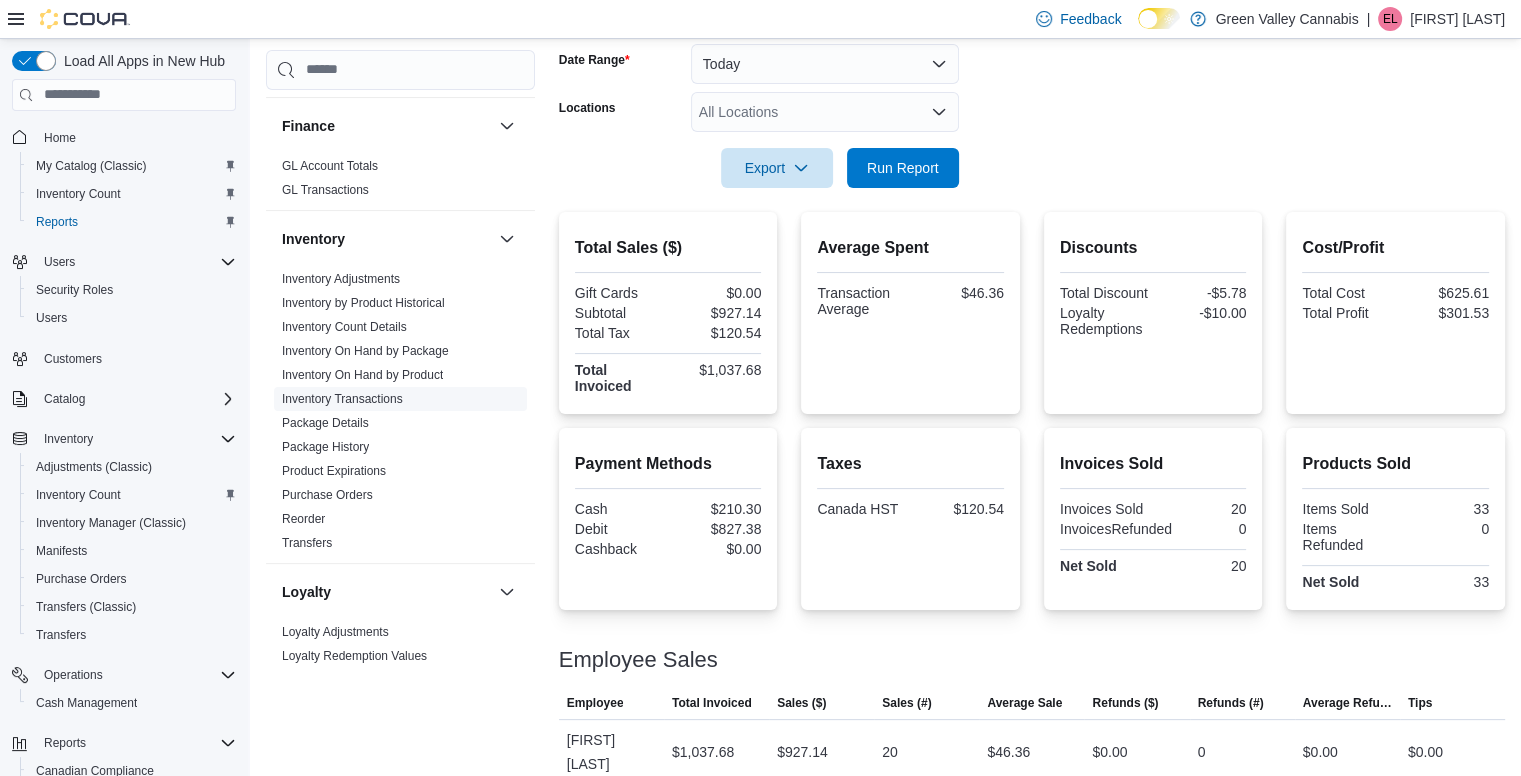 click on "Inventory Transactions" at bounding box center (342, 399) 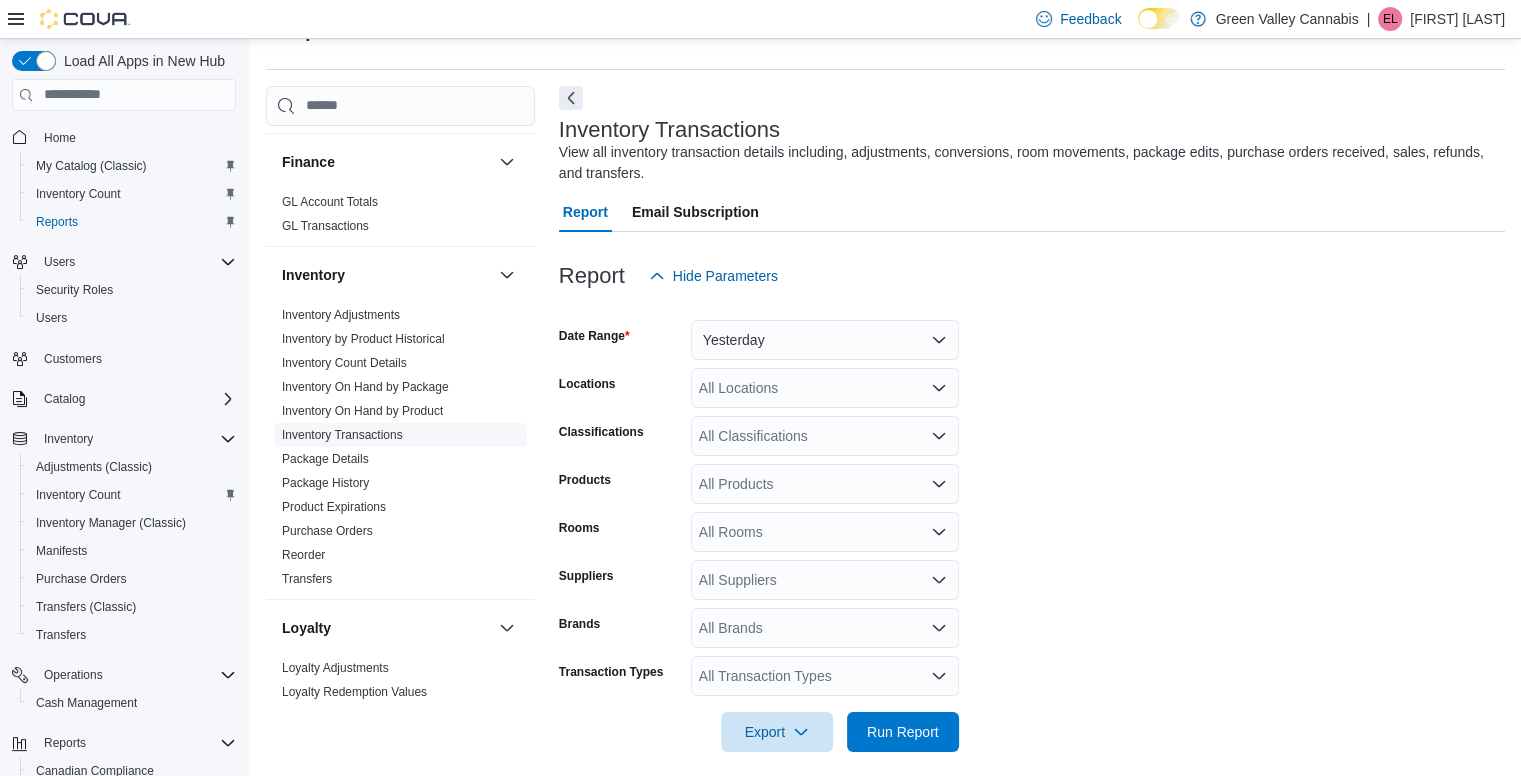 scroll, scrollTop: 65, scrollLeft: 0, axis: vertical 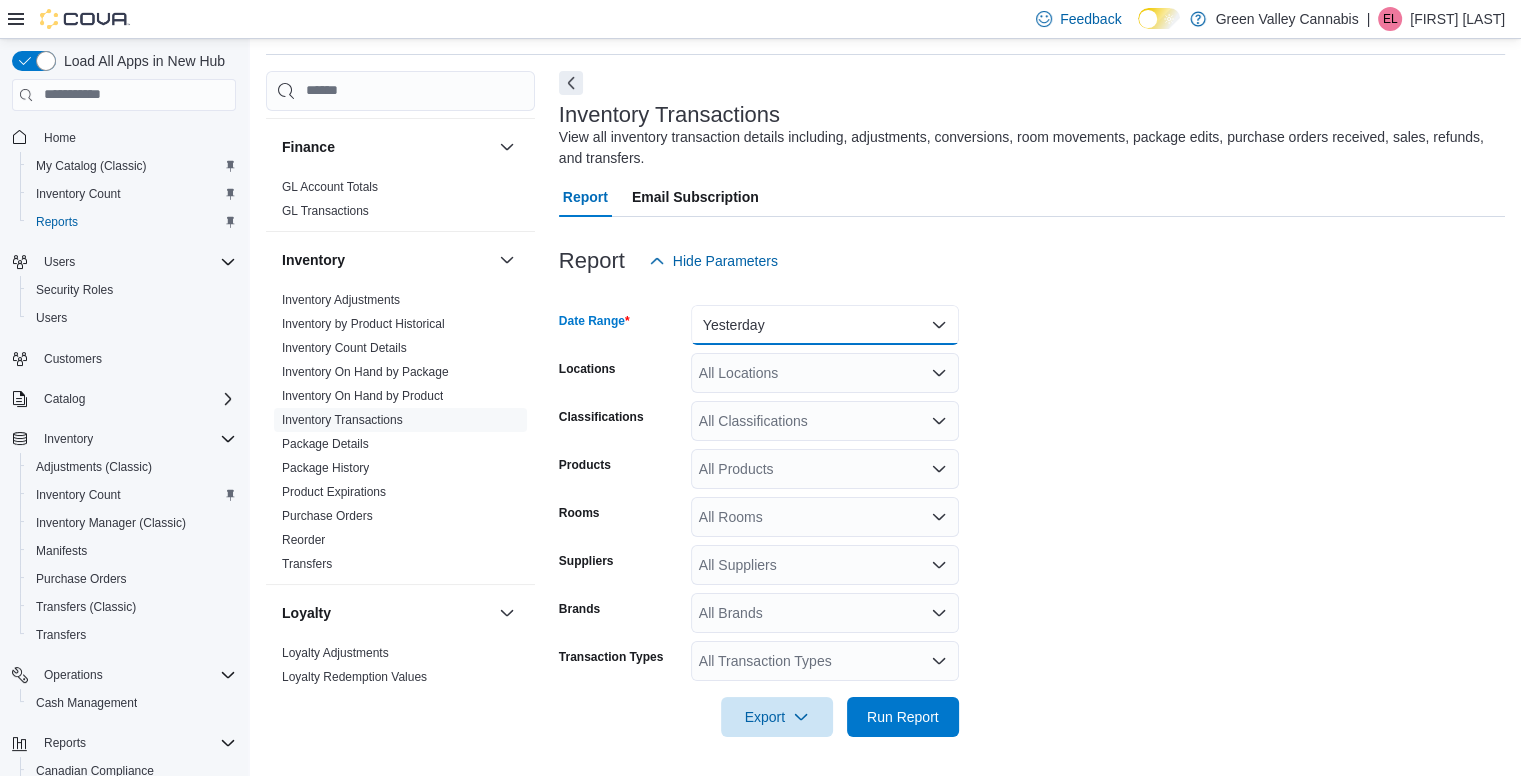 click on "Yesterday" at bounding box center (825, 325) 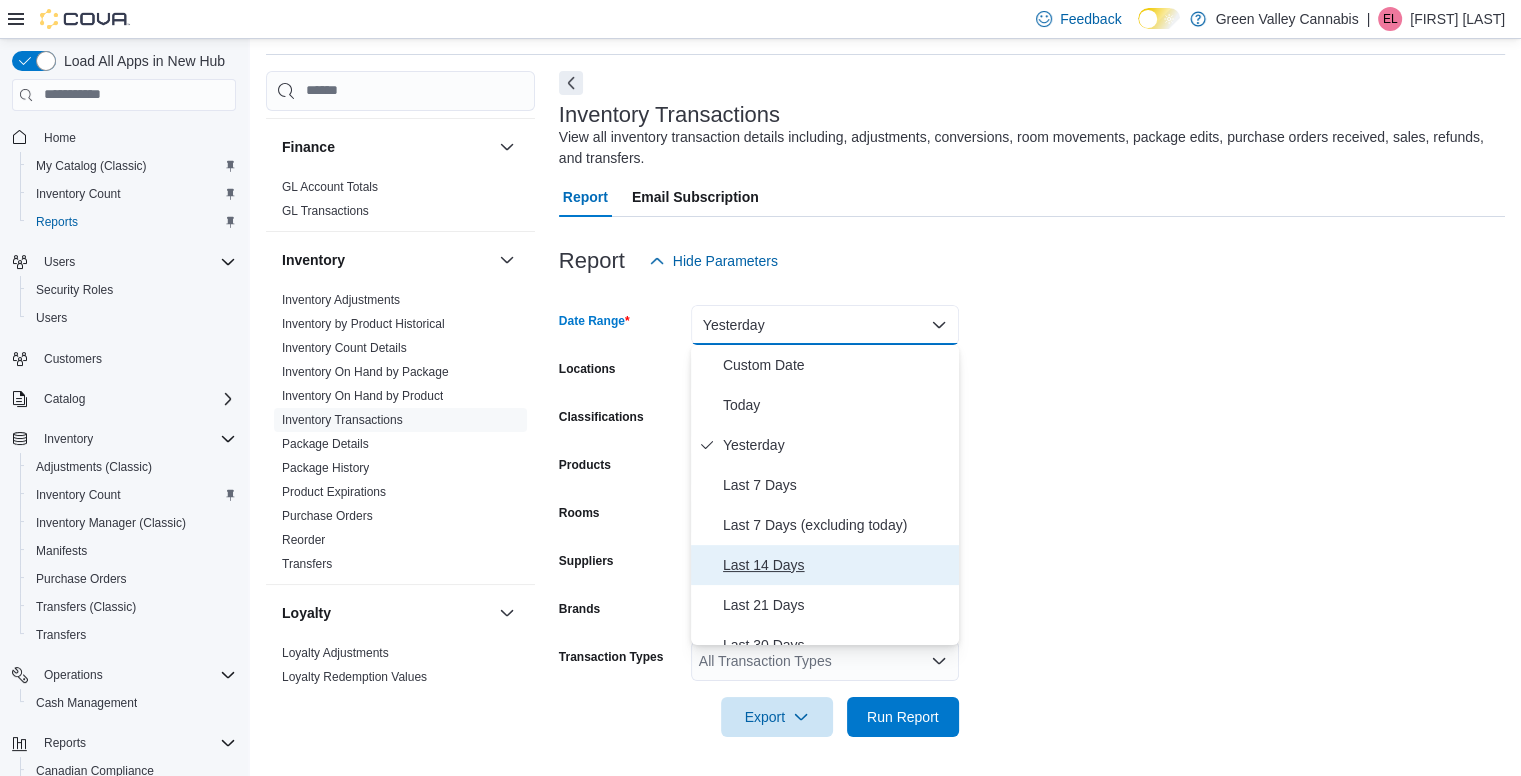 click on "Last 14 Days" at bounding box center [837, 565] 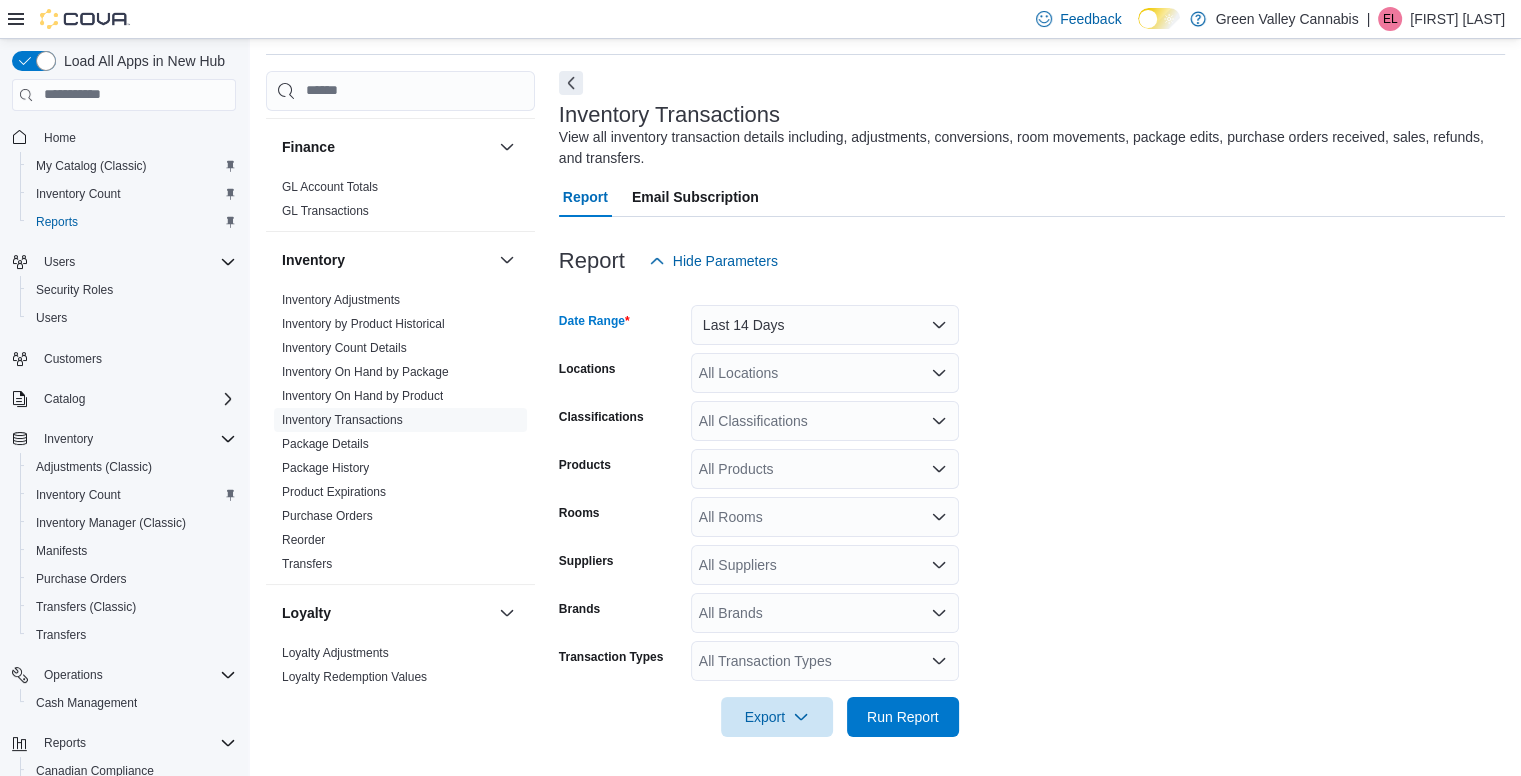 click on "All Products" at bounding box center [825, 469] 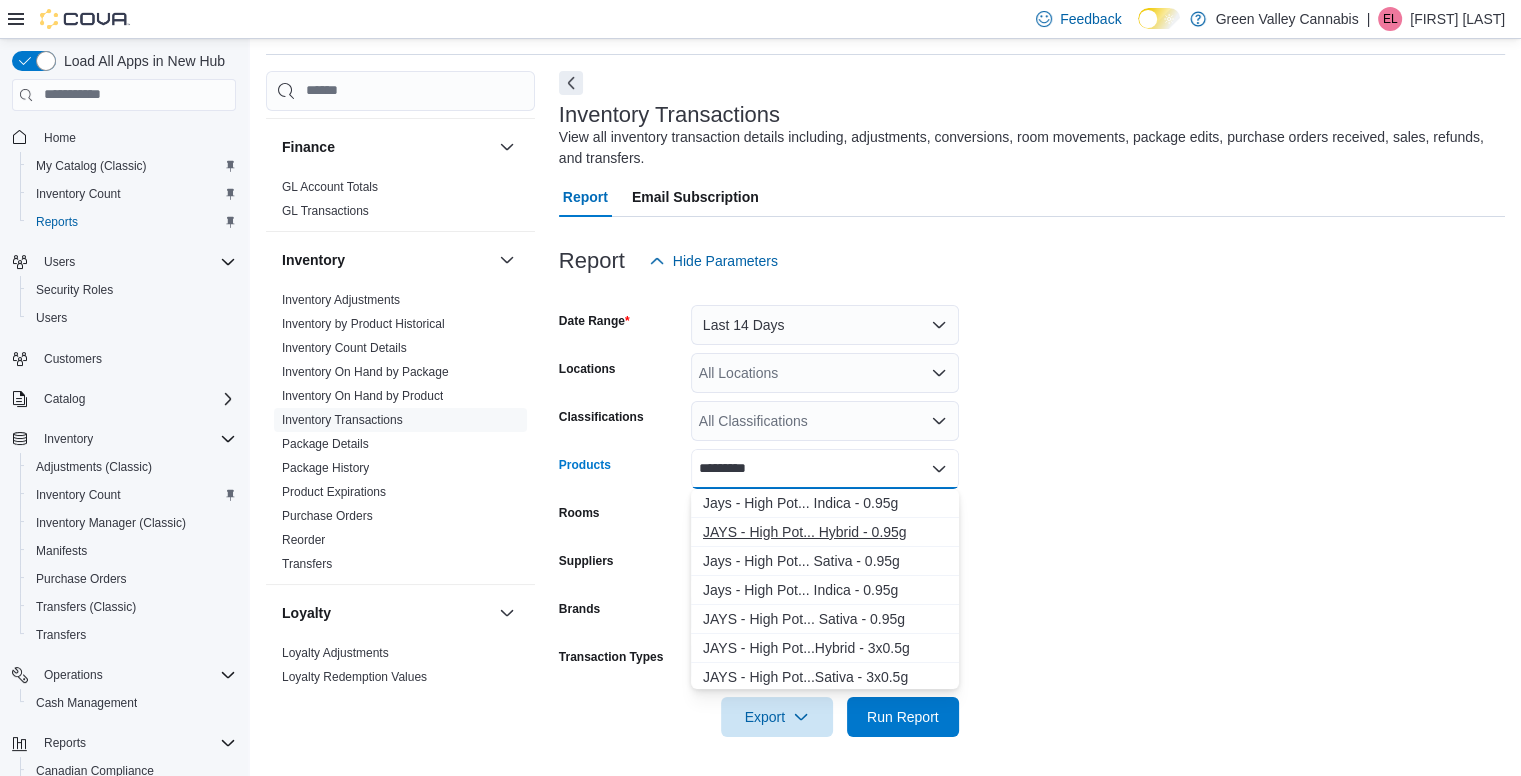 type on "*********" 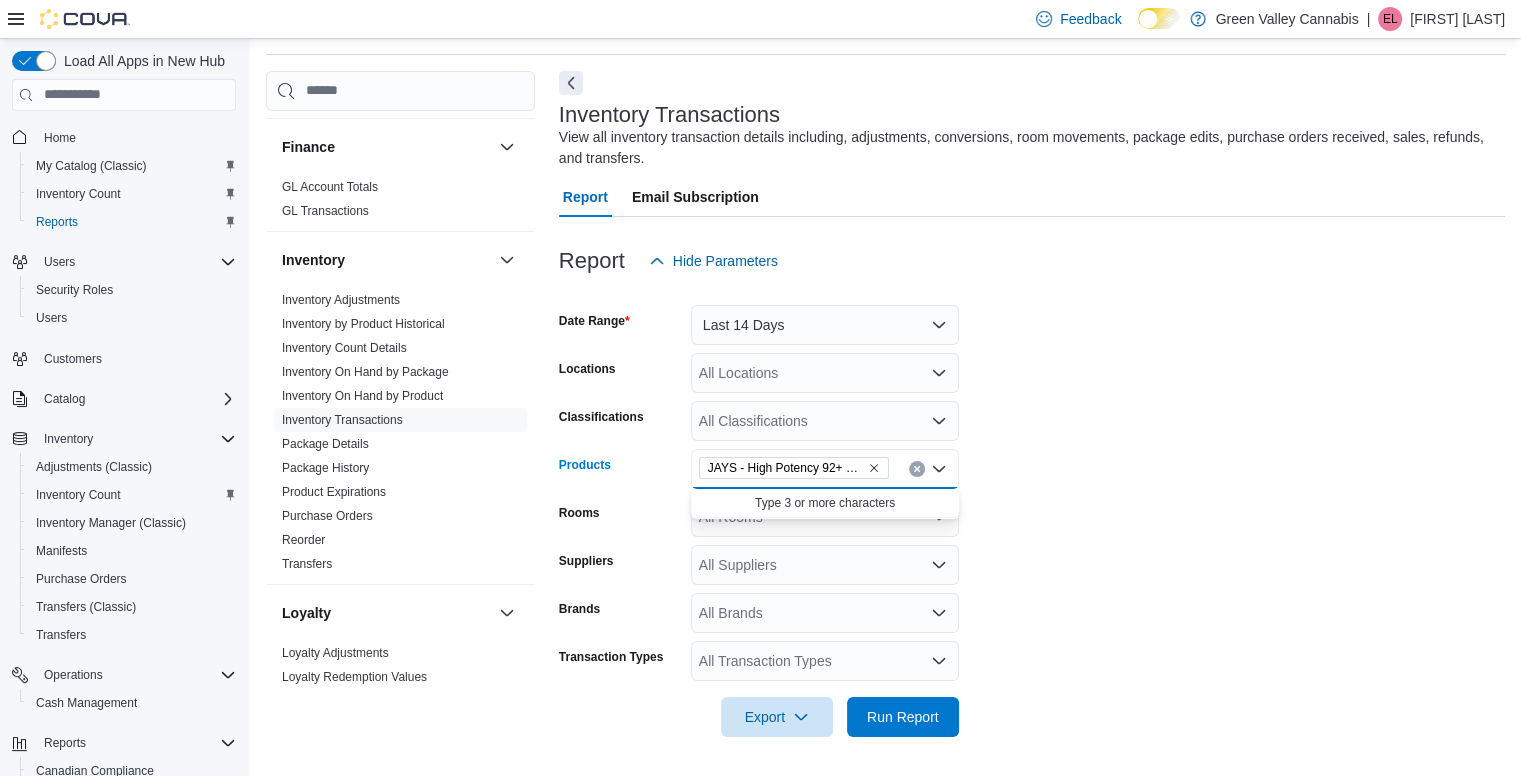 click on "Date Range Last 14 Days Locations All Locations Classifications All Classifications Products JAYS - High Potency 92+ 510 Cartridge Macchiato Gold - Hybrid - 0.95g Combo box. Selected. JAYS - High Potency 92+ 510 Cartridge Macchiato Gold - Hybrid - 0.95g. Press Backspace to delete JAYS - High Potency 92+ 510 Cartridge Macchiato Gold - Hybrid - 0.95g. Combo box input. All Products. Type some text or, to display a list of choices, press Down Arrow. To exit the list of choices, press Escape. Rooms All Rooms Suppliers All Suppliers Brands All Brands Transaction Types All Transaction Types Export  Run Report" at bounding box center [1032, 509] 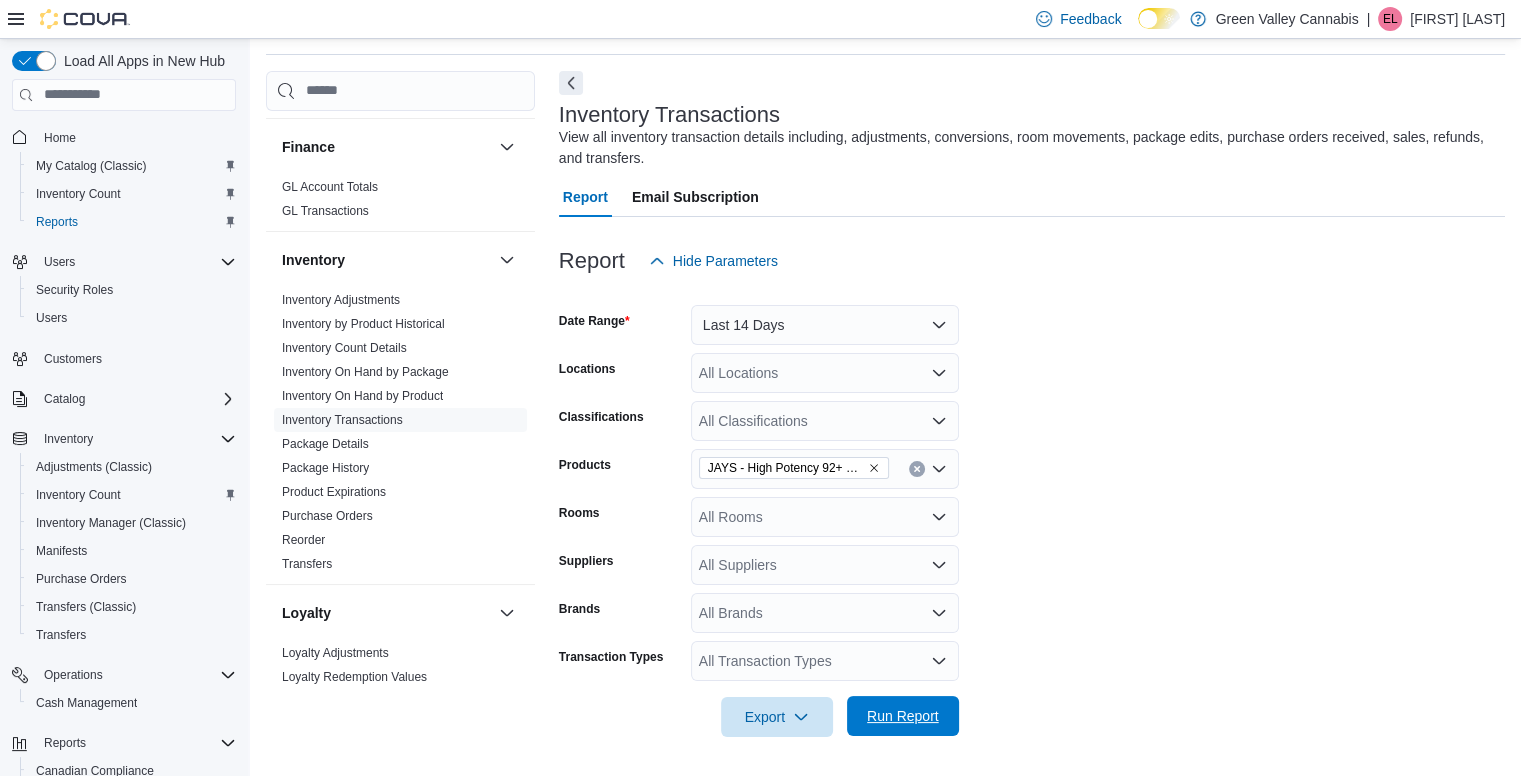 click on "Run Report" at bounding box center [903, 716] 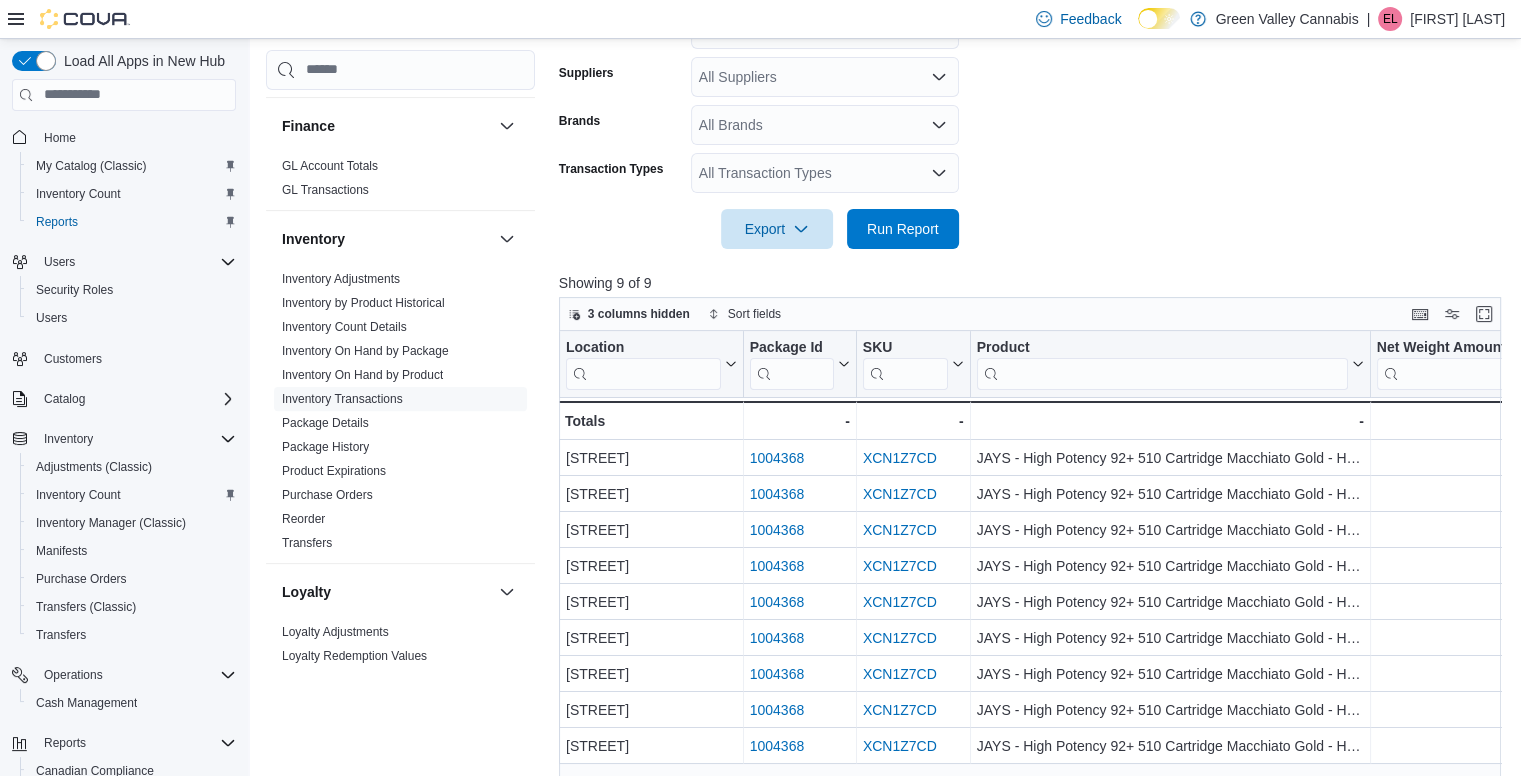 scroll, scrollTop: 710, scrollLeft: 0, axis: vertical 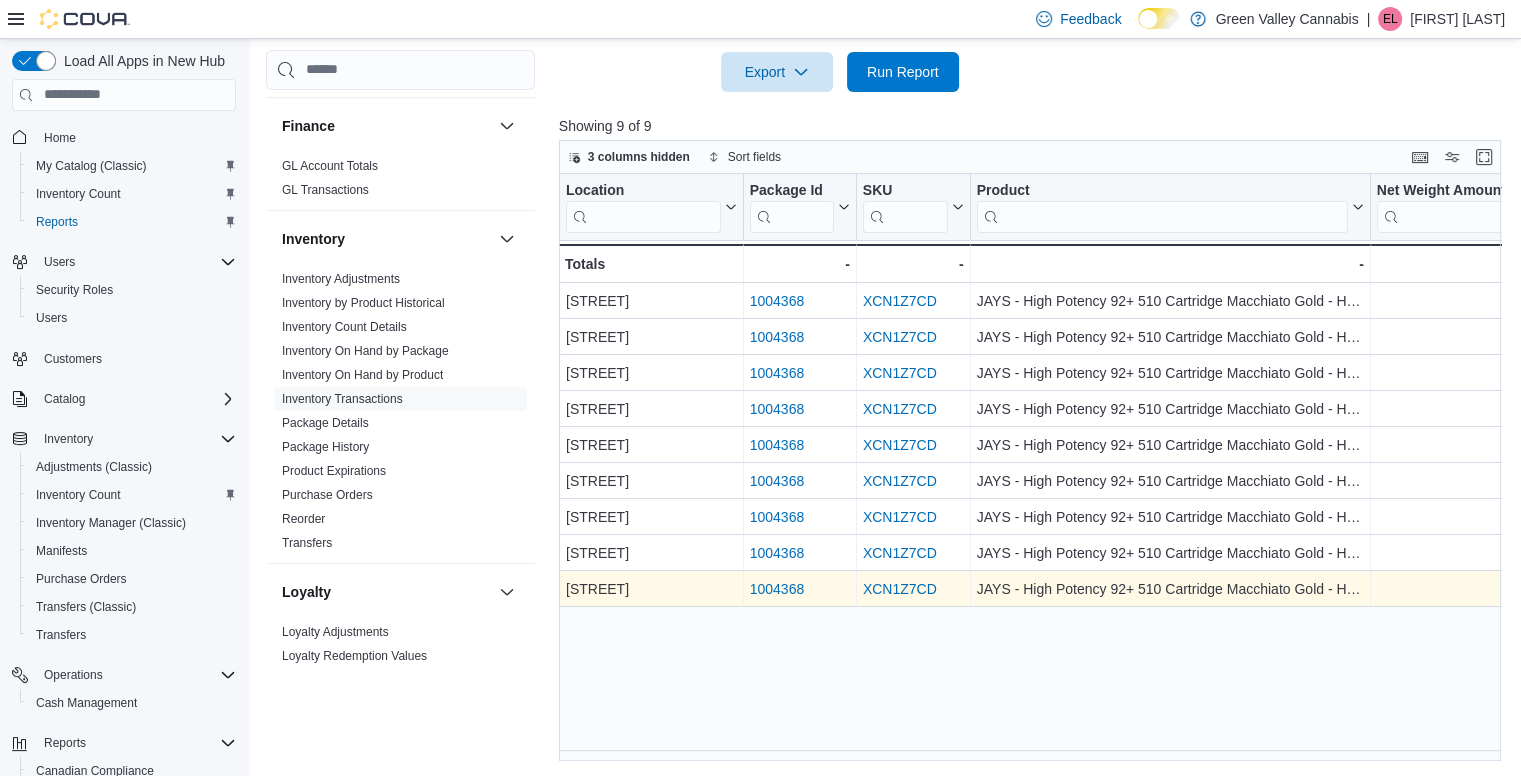 click on "XCN1Z7CD -  SKU URL, column 3, row 9" at bounding box center [914, 589] 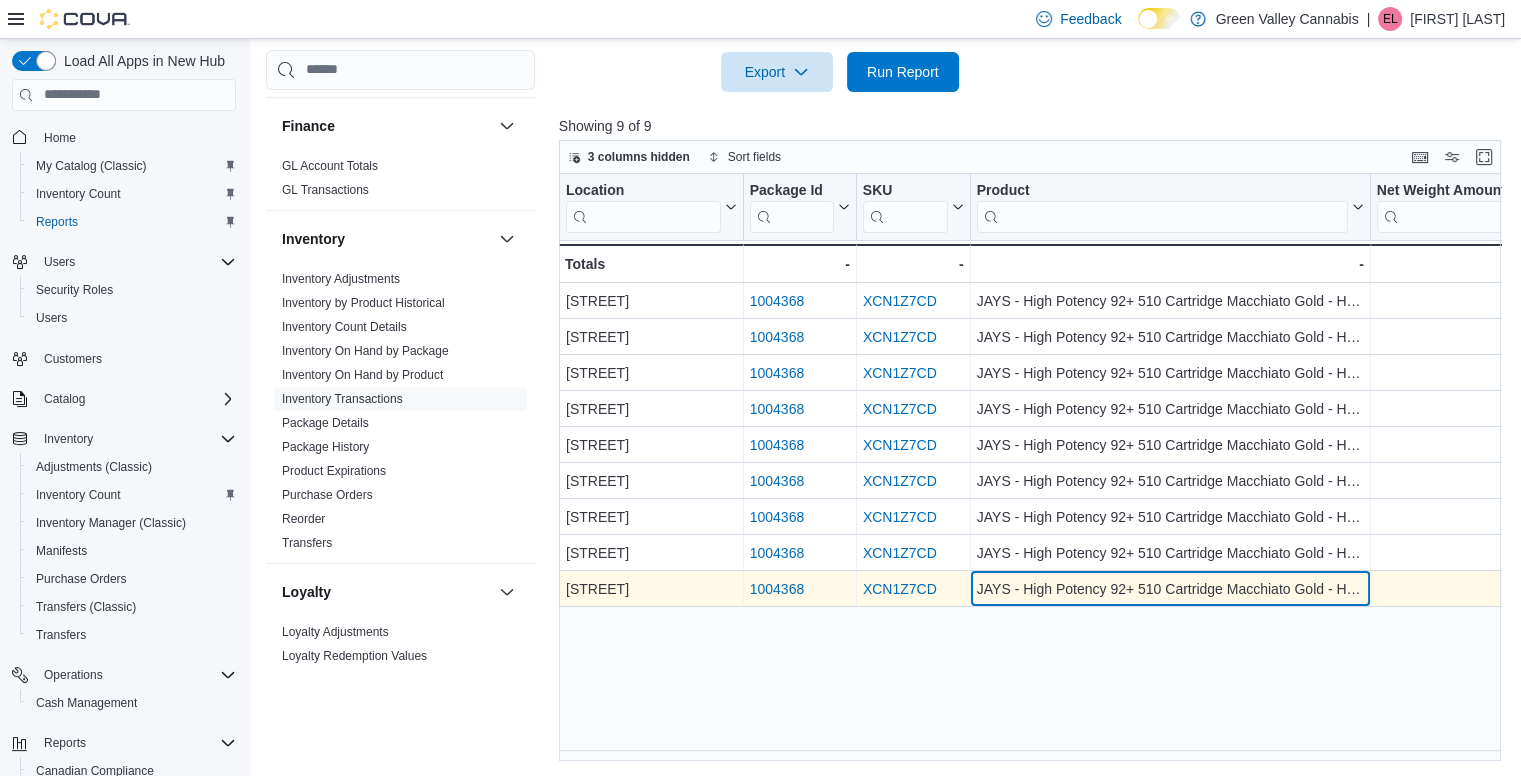 click on "JAYS - High Potency 92+ 510 Cartridge Macchiato Gold - Hybrid - 0.95g" at bounding box center [1170, 589] 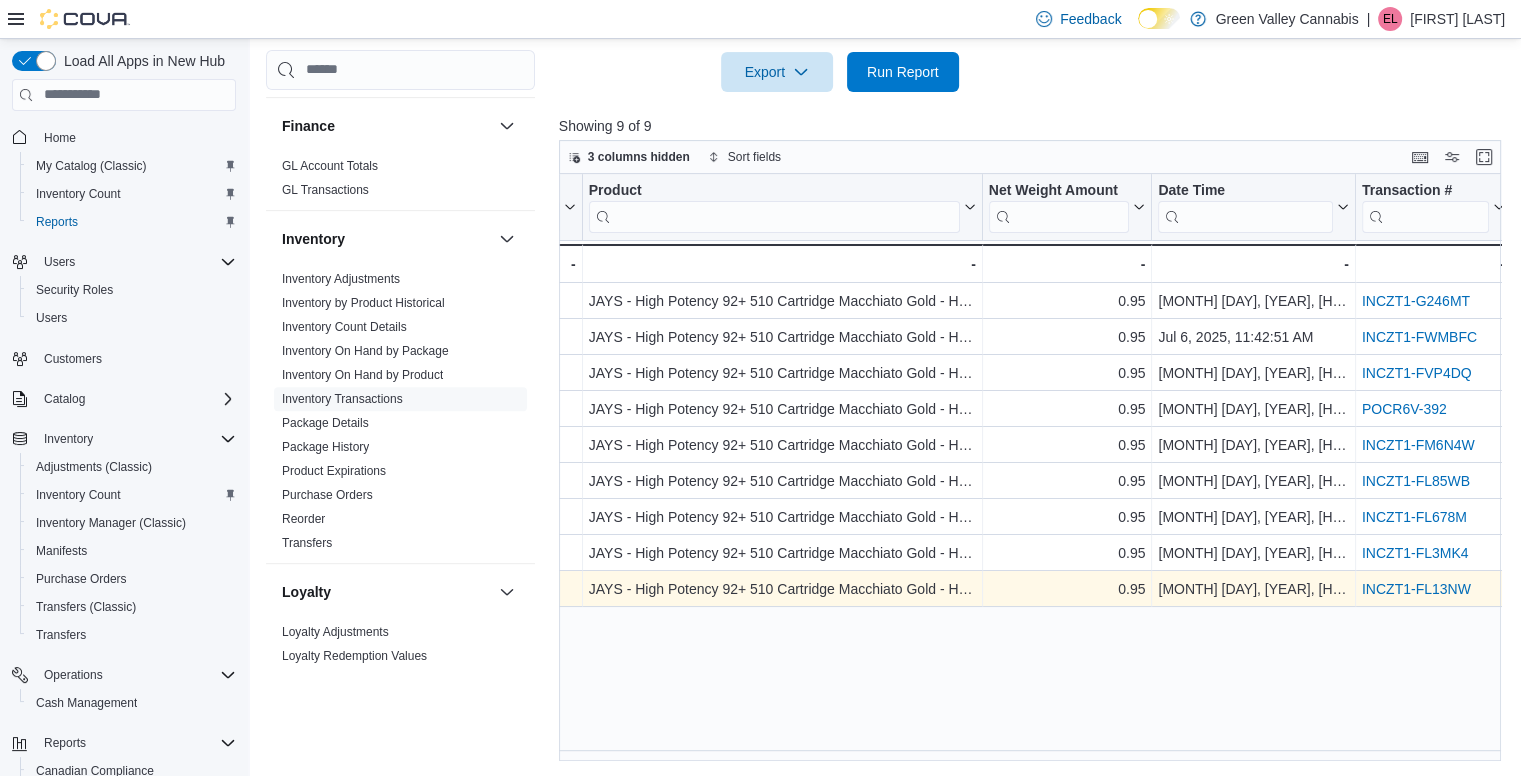 scroll, scrollTop: 0, scrollLeft: 543, axis: horizontal 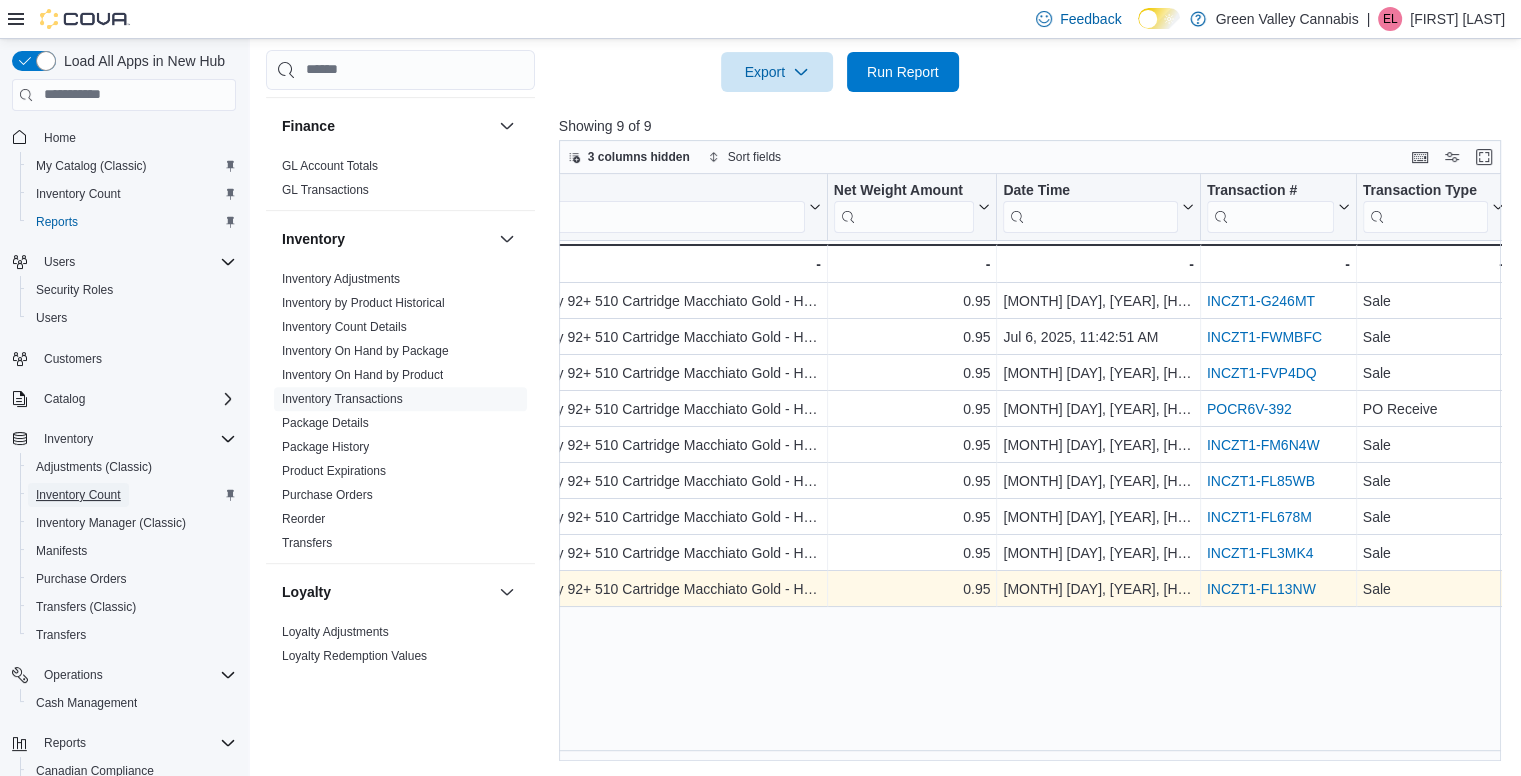 click on "Inventory Count" at bounding box center (78, 495) 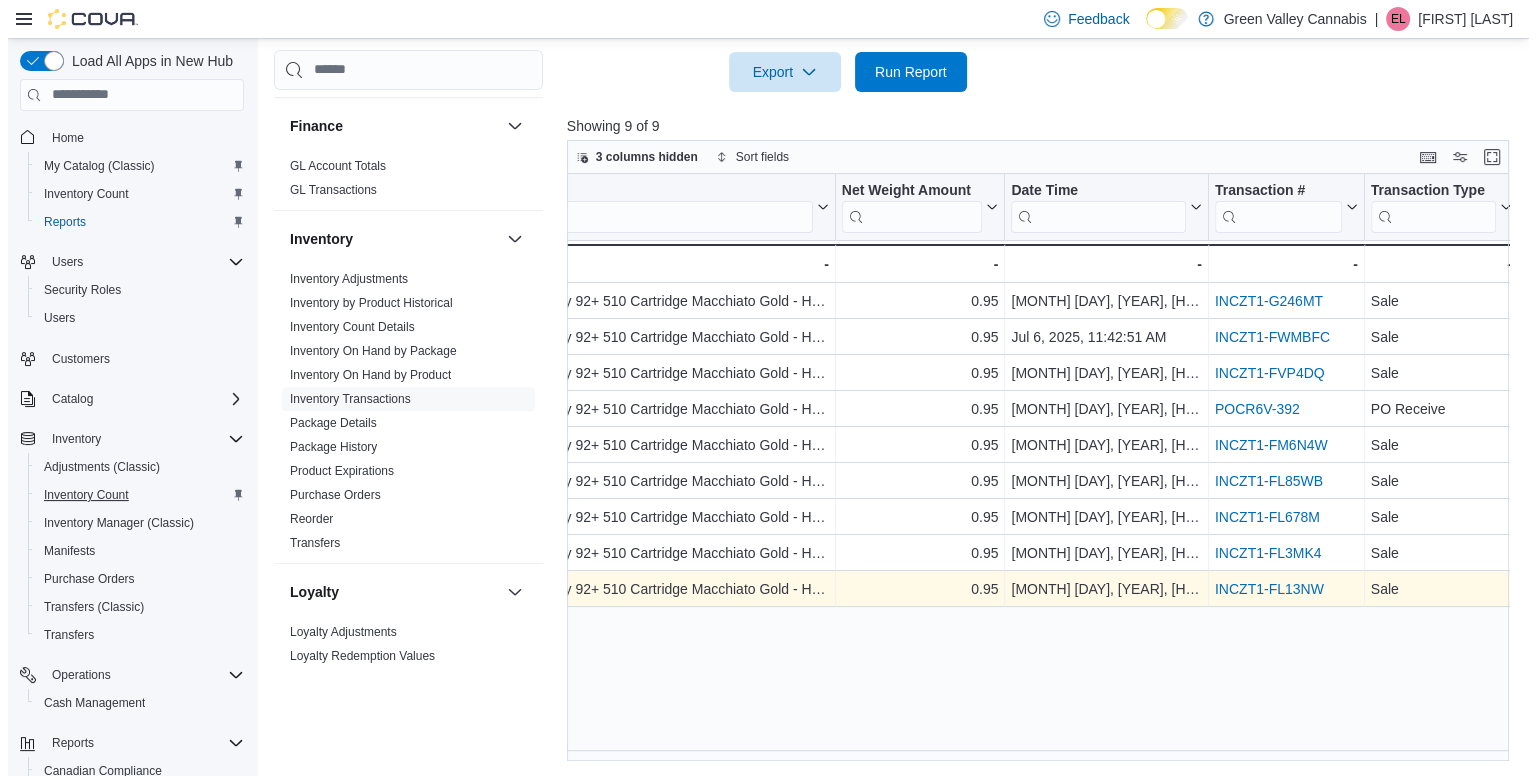 scroll, scrollTop: 0, scrollLeft: 0, axis: both 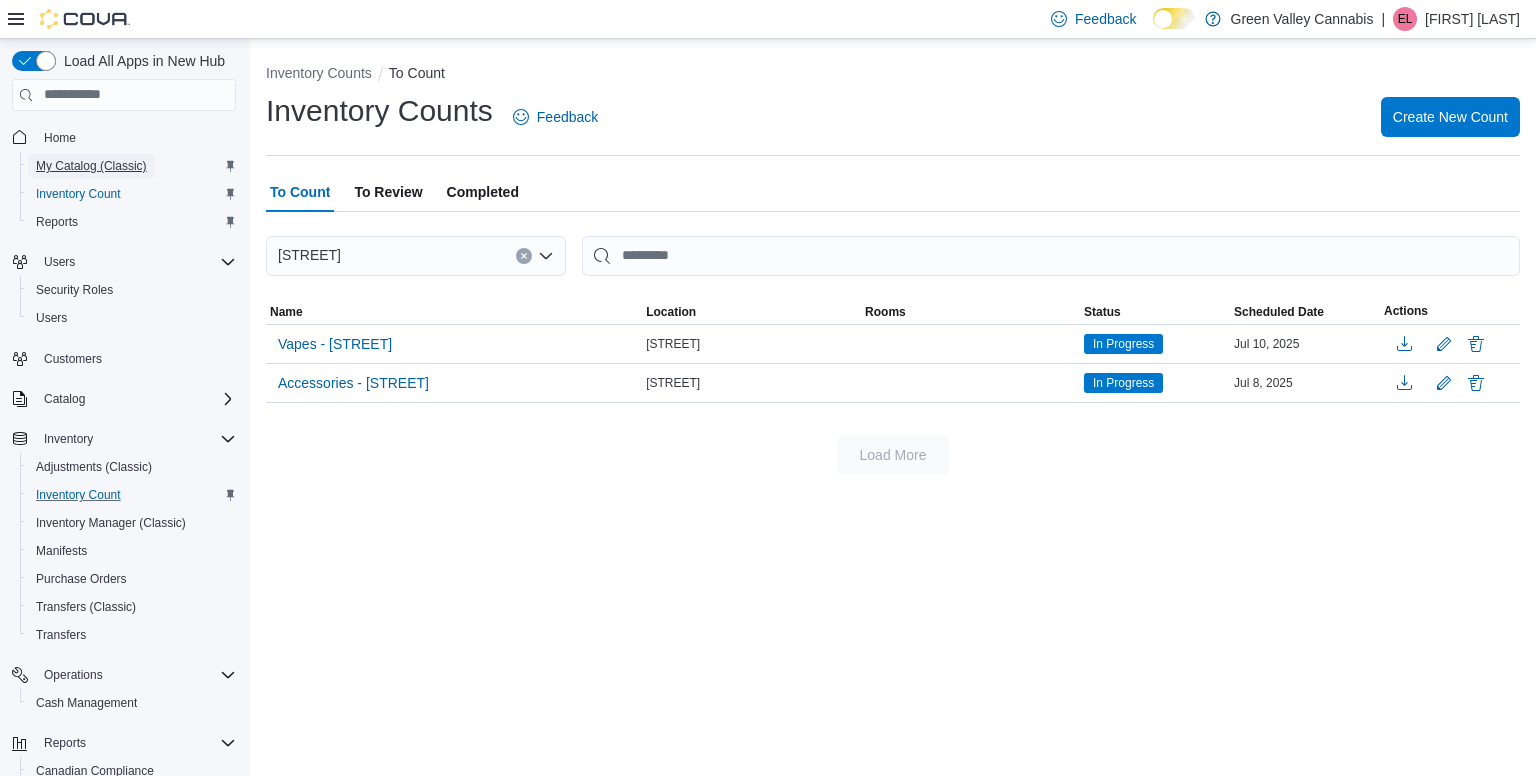 click on "My Catalog (Classic)" at bounding box center (91, 166) 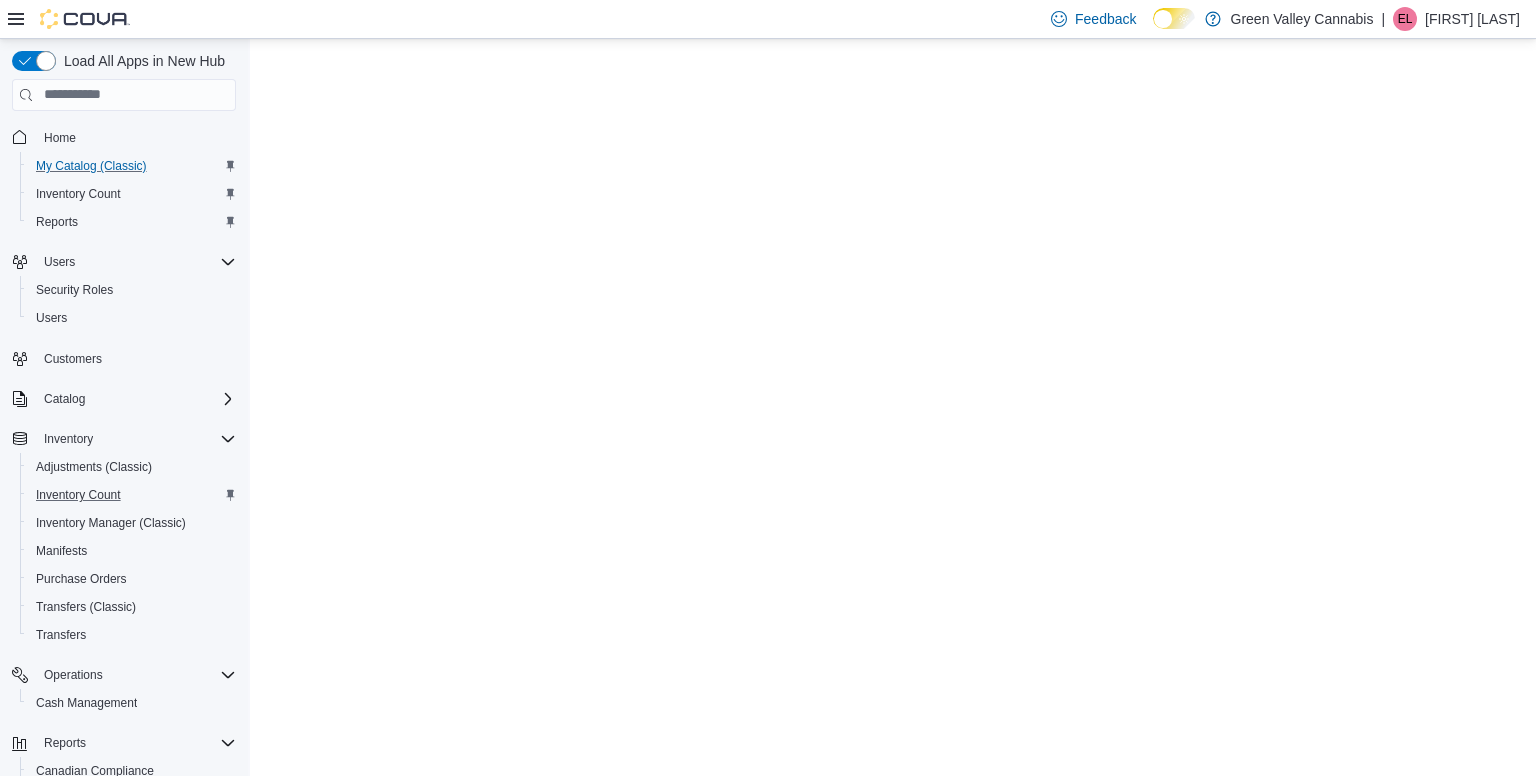 scroll, scrollTop: 0, scrollLeft: 0, axis: both 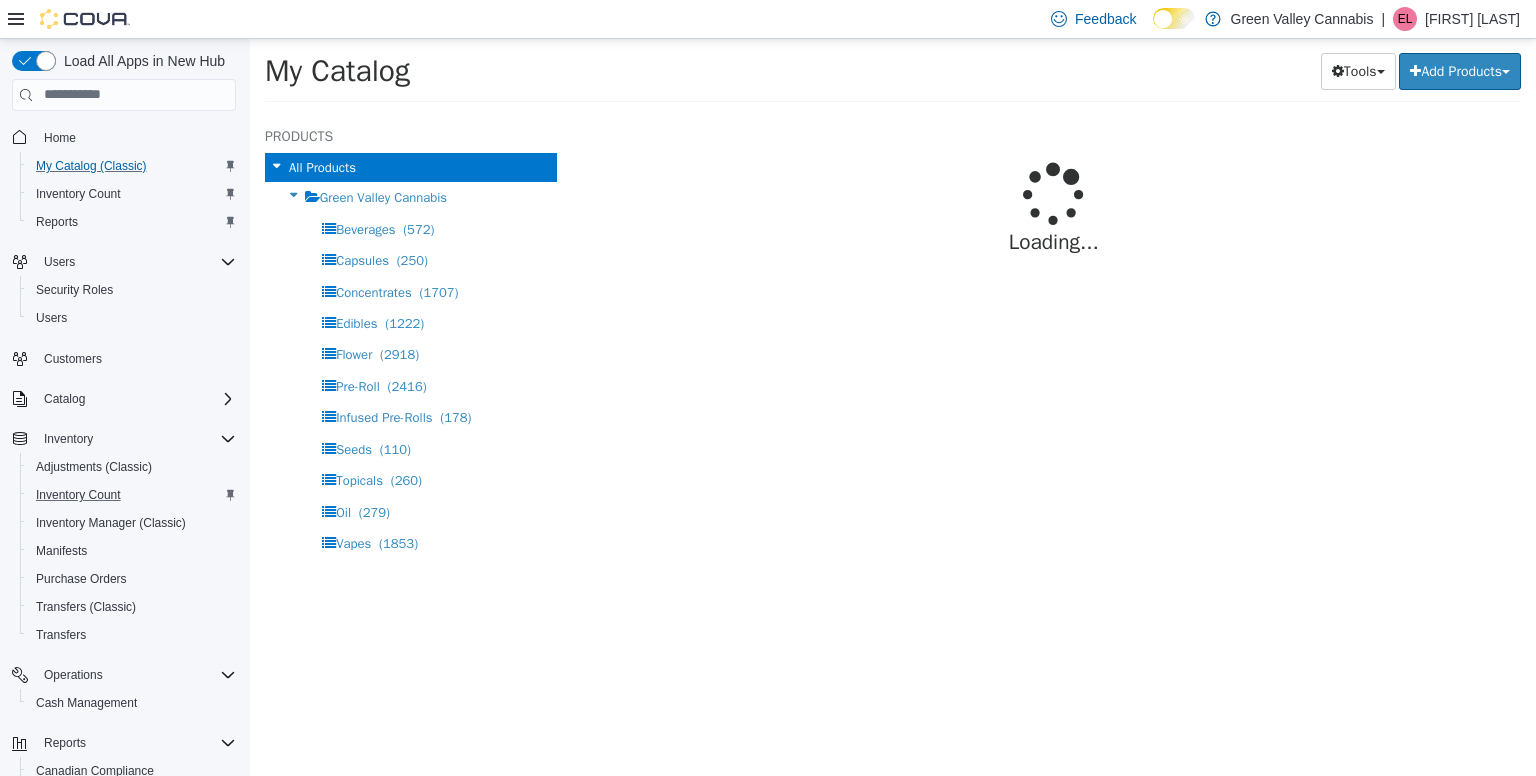 select on "**********" 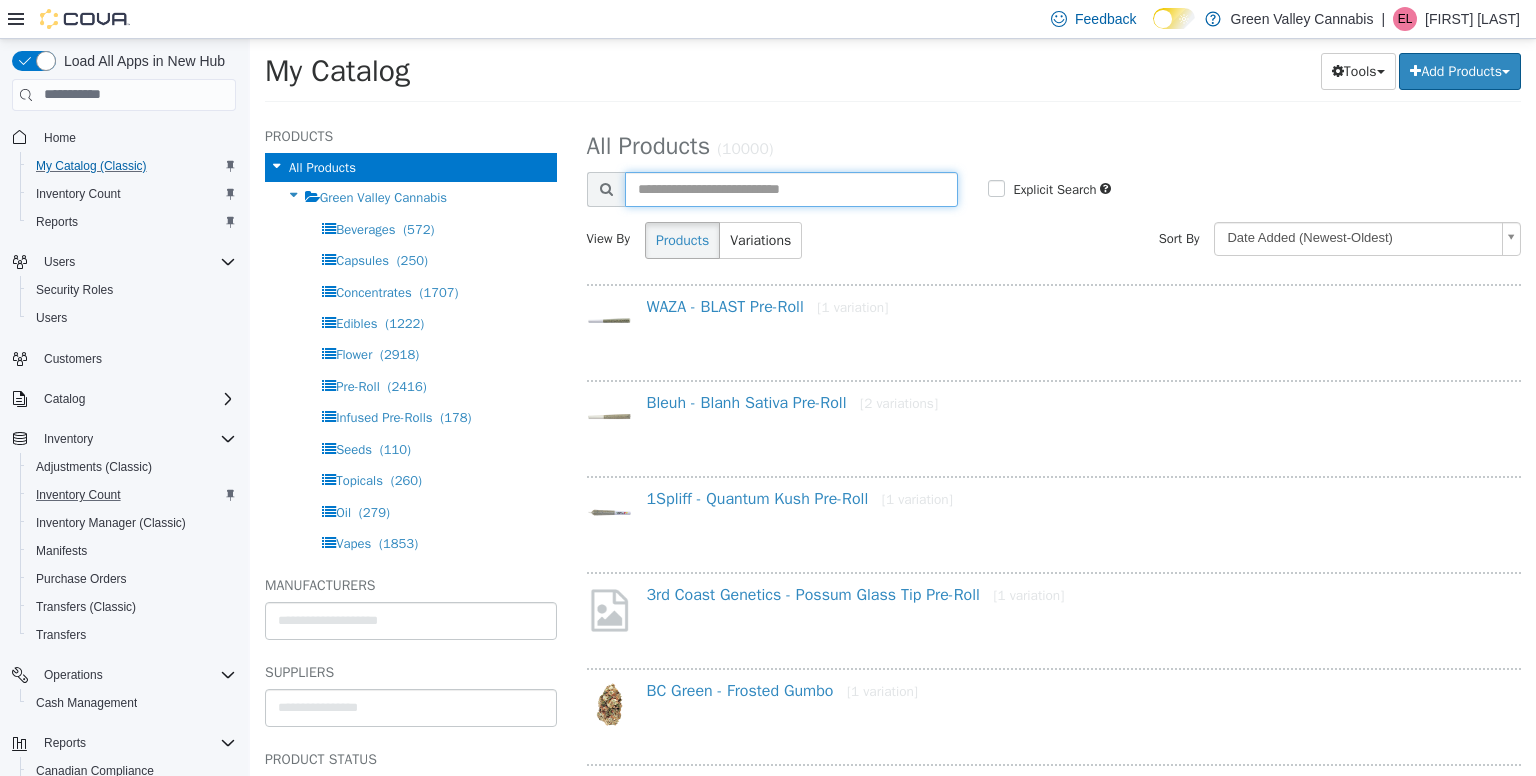 click at bounding box center [792, 188] 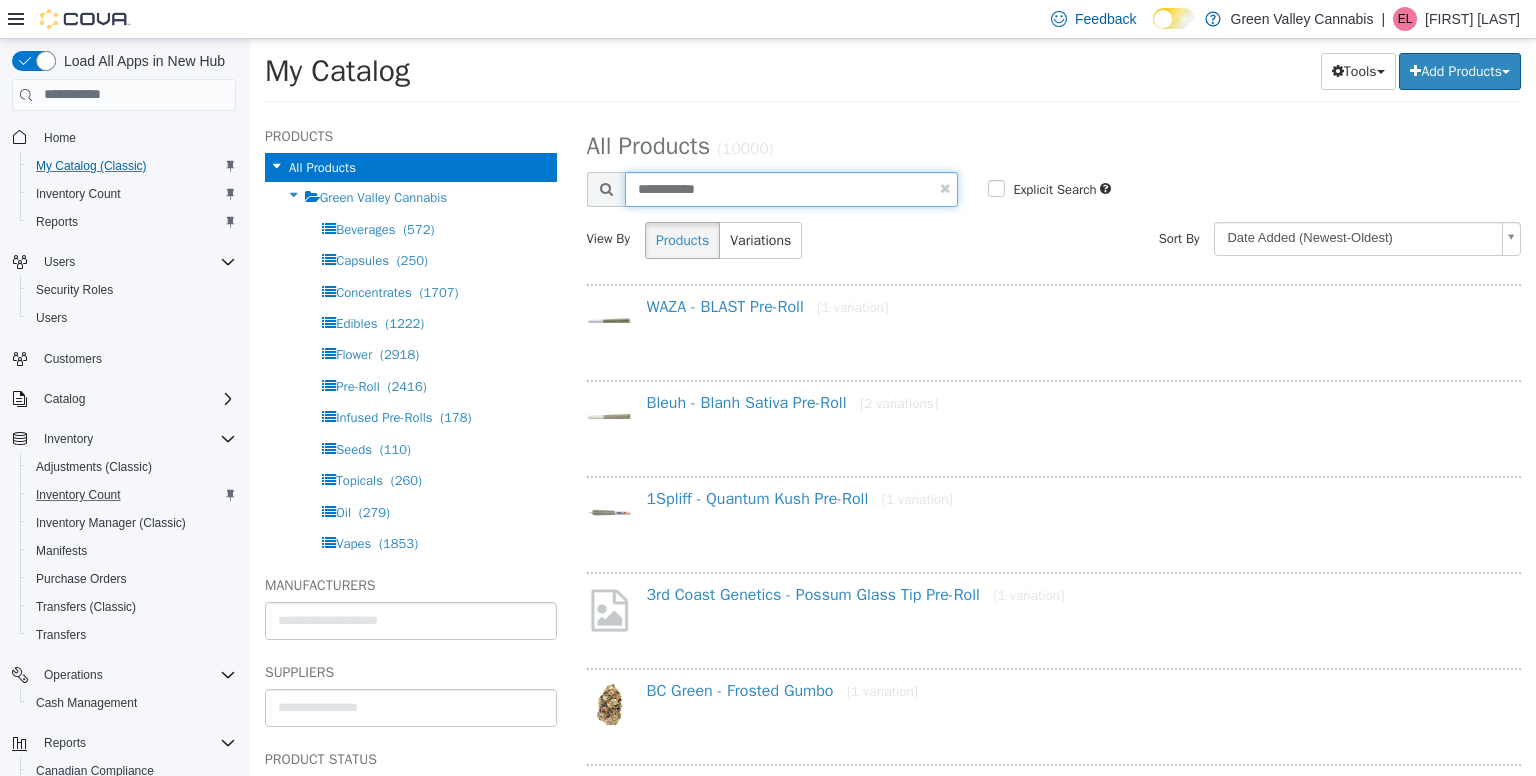 type on "**********" 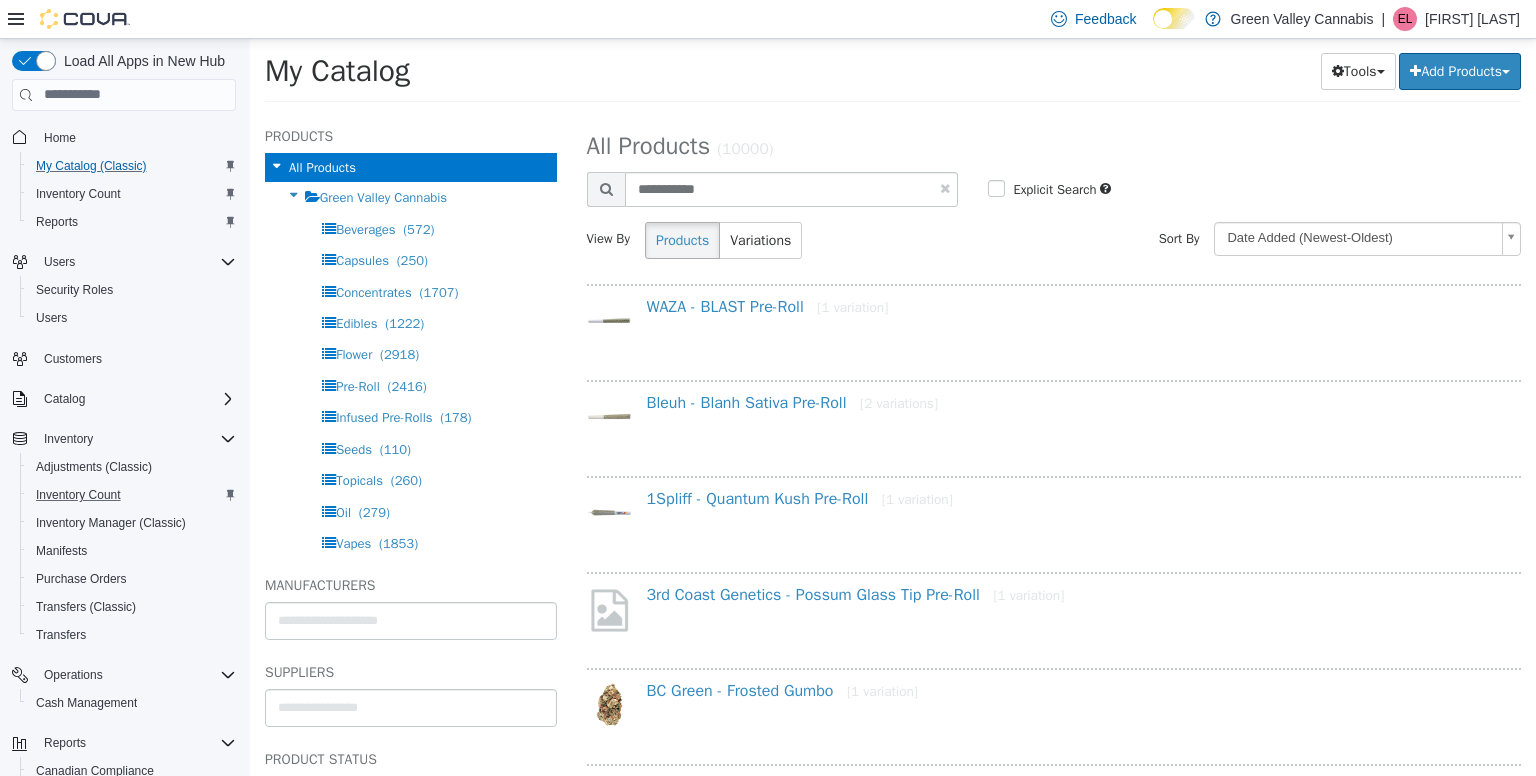select on "**********" 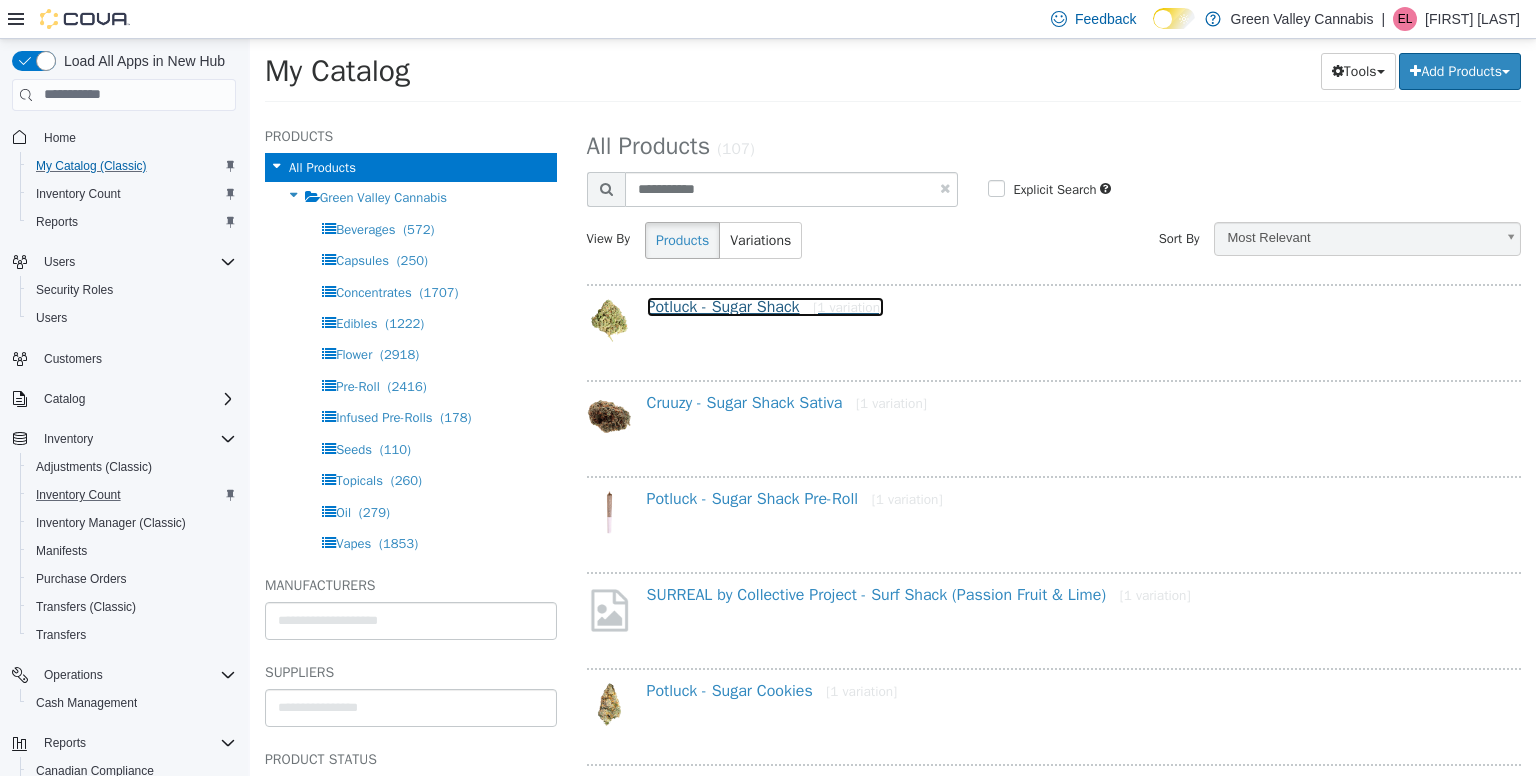 click on "Potluck - Sugar Shack
[1 variation]" at bounding box center (766, 306) 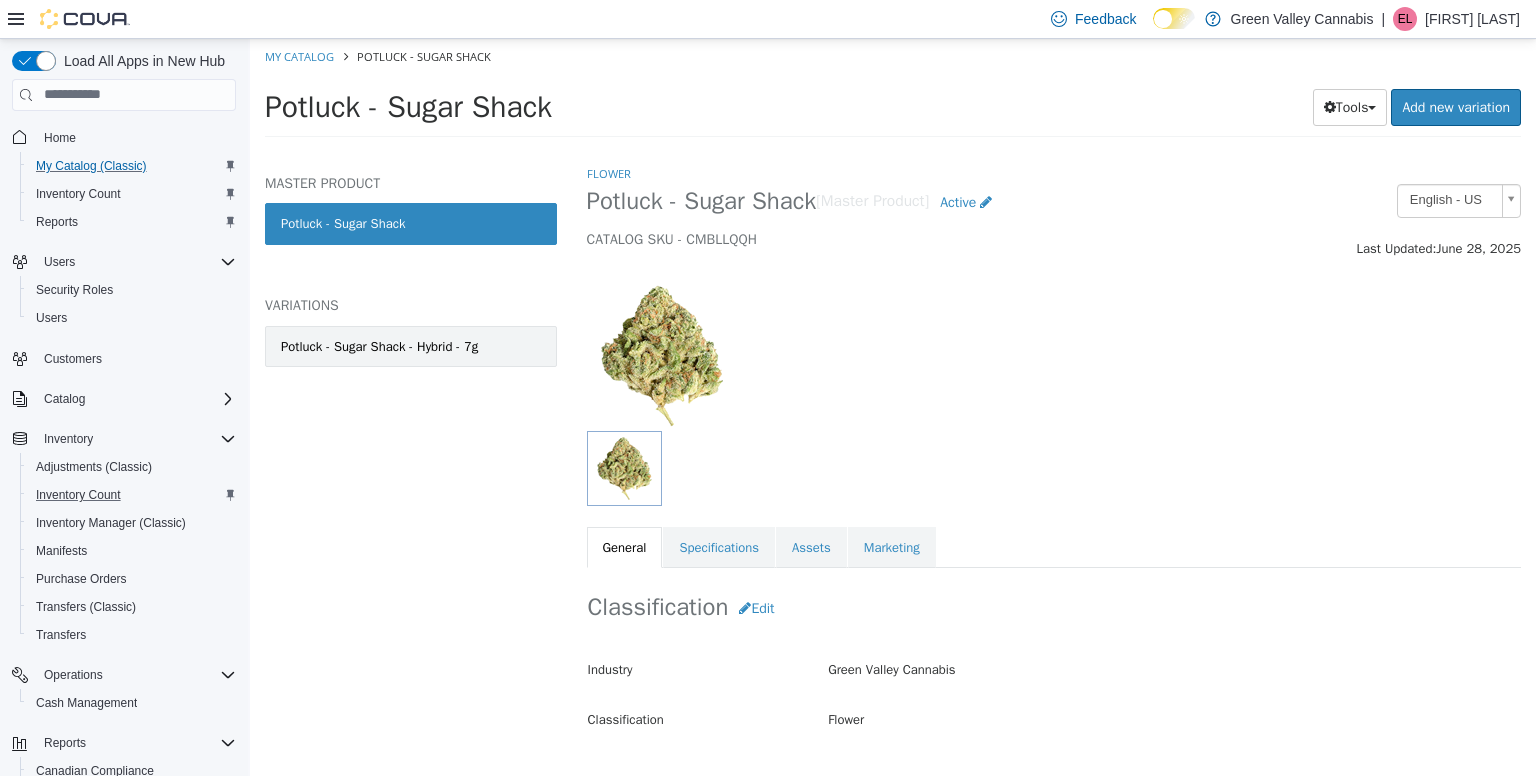 click on "Potluck - Sugar Shack - Hybrid - 7g" at bounding box center [411, 346] 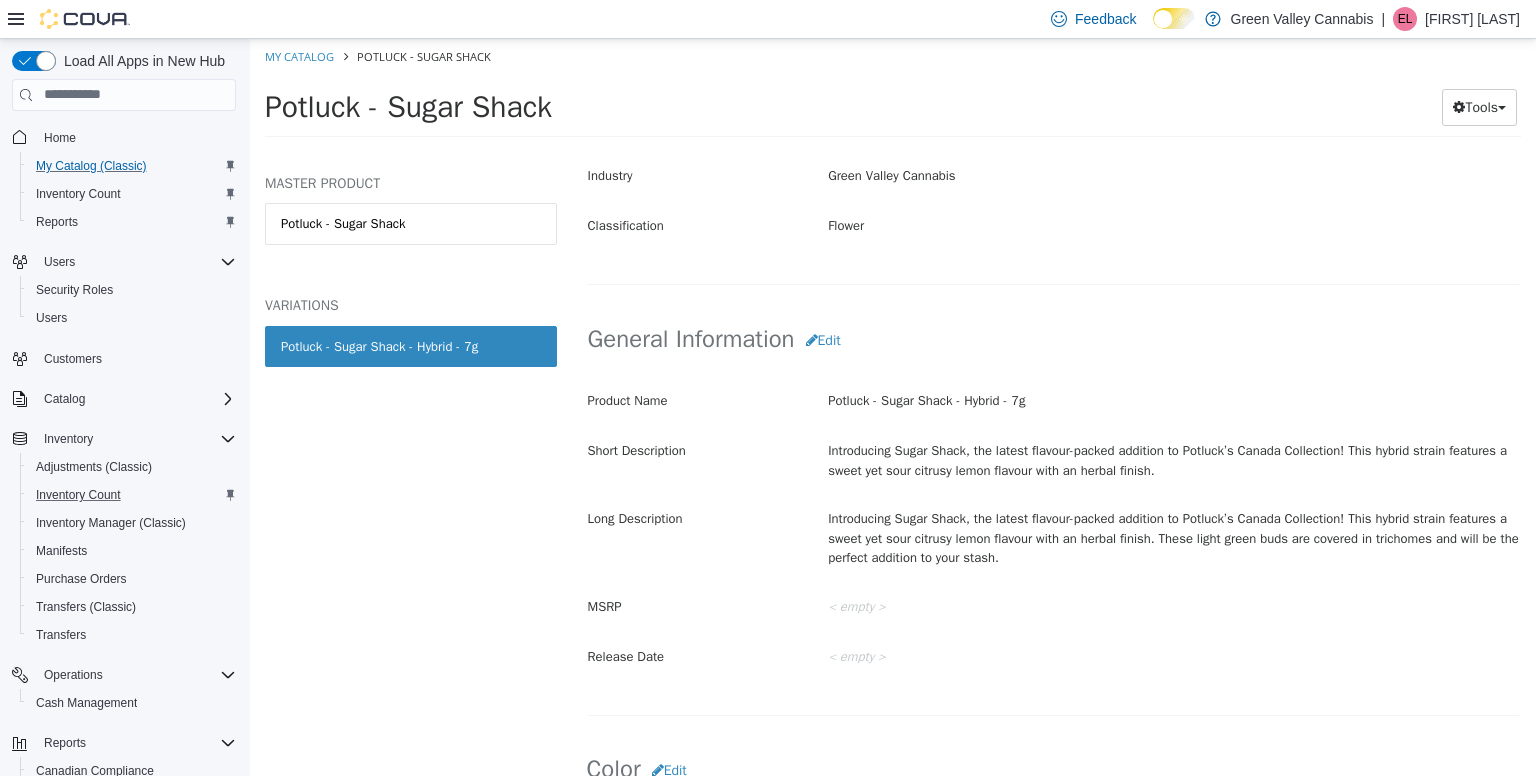 scroll, scrollTop: 812, scrollLeft: 0, axis: vertical 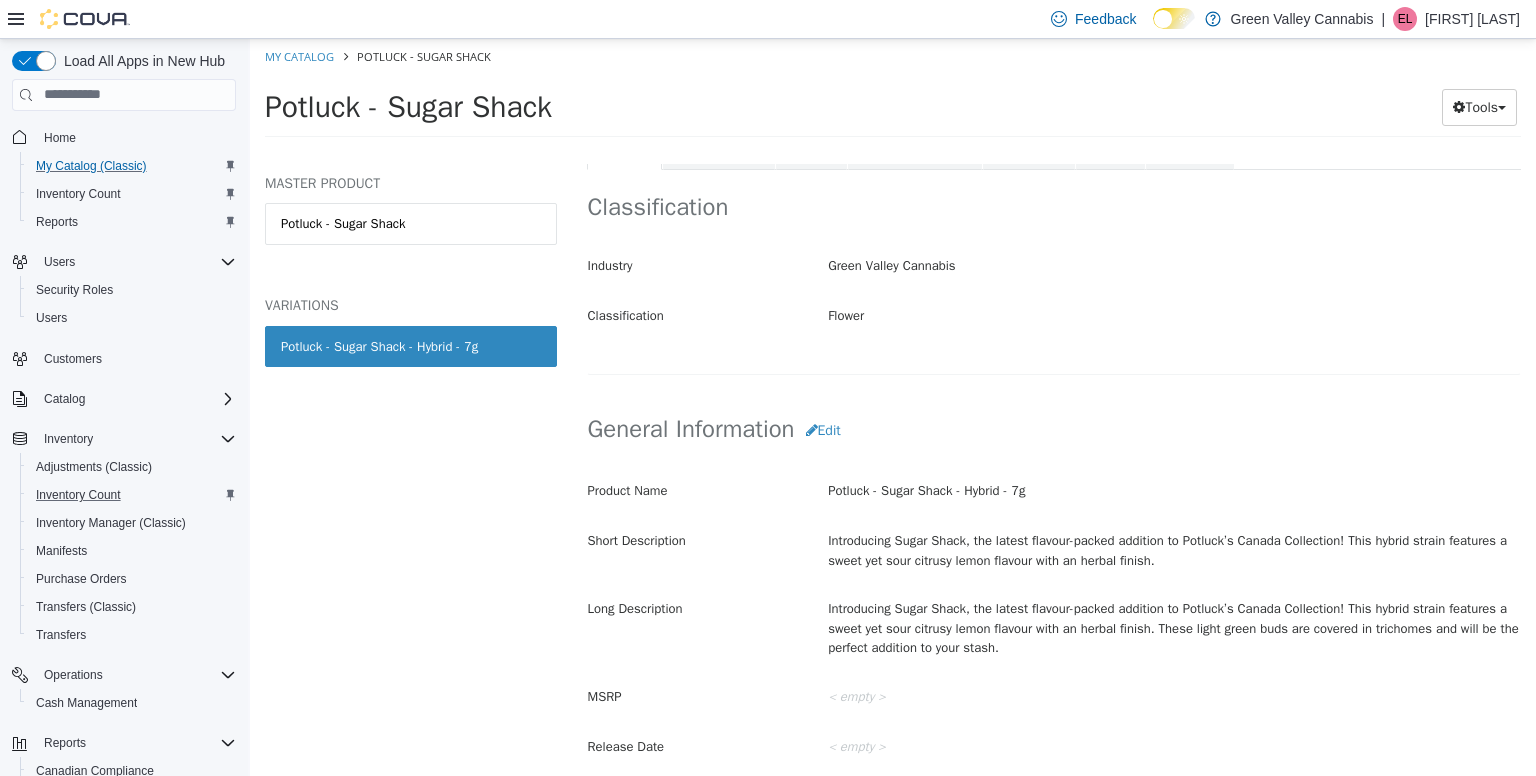 click on "Flower" at bounding box center [1174, 315] 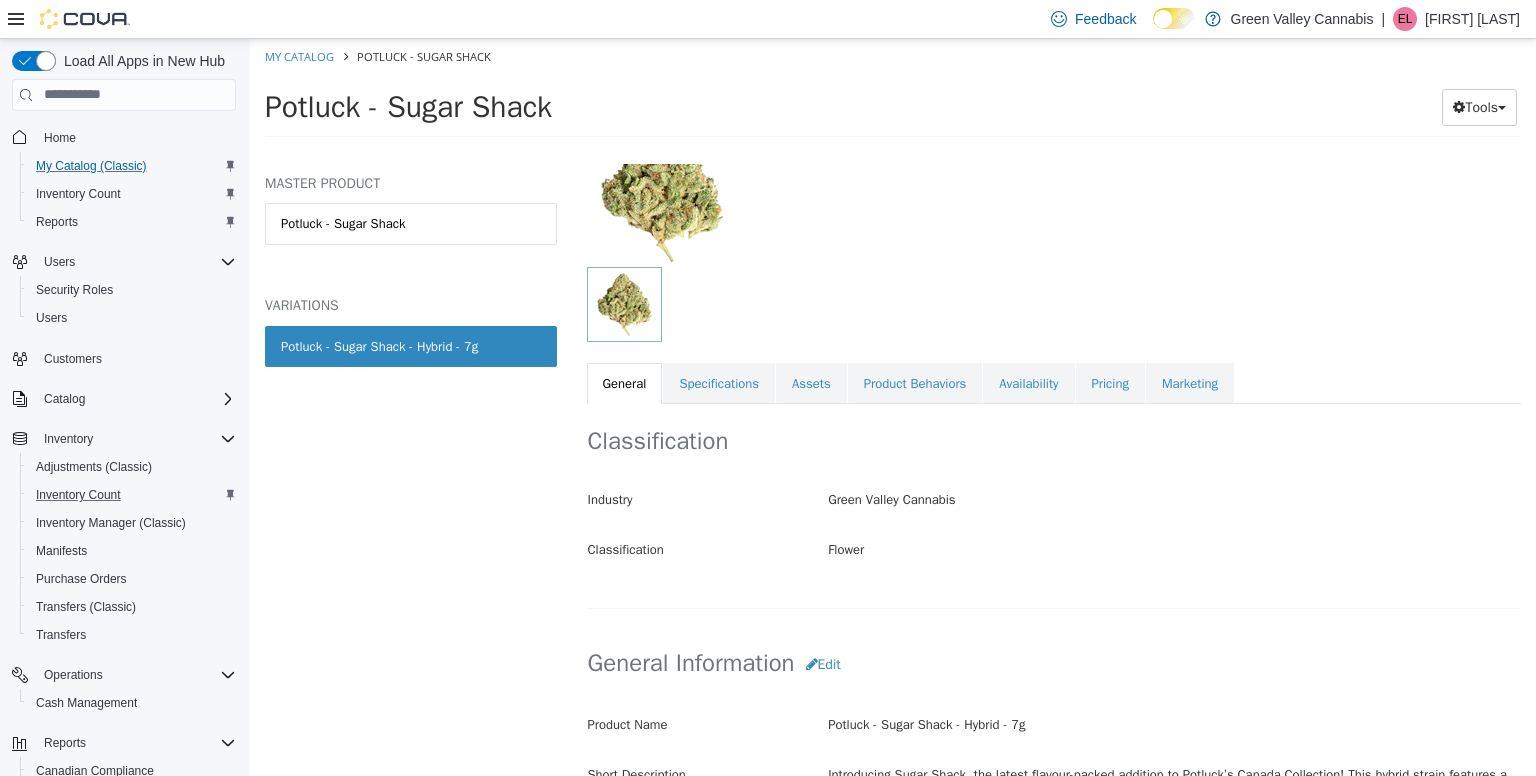 scroll, scrollTop: 159, scrollLeft: 0, axis: vertical 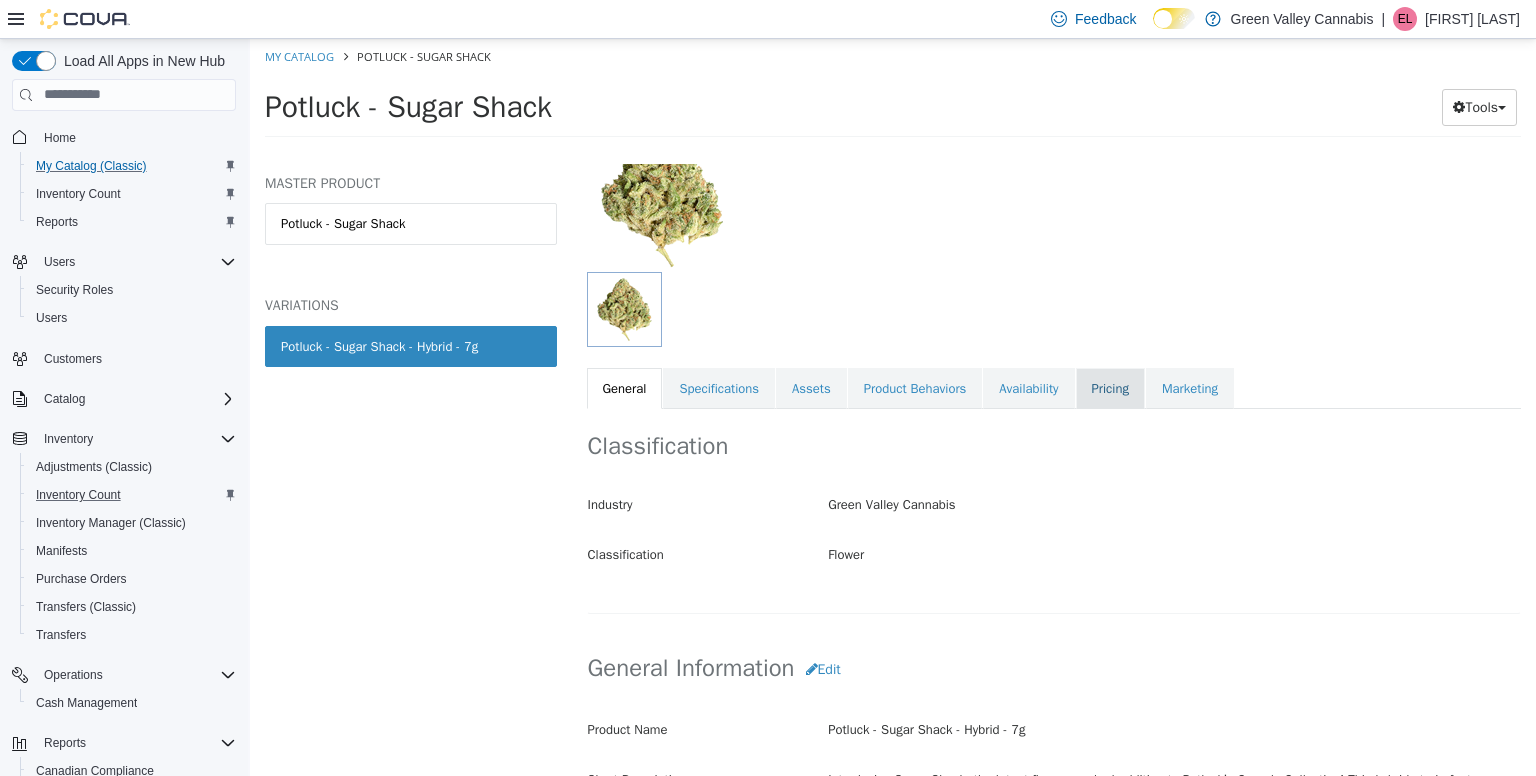 click on "Pricing" at bounding box center (1110, 388) 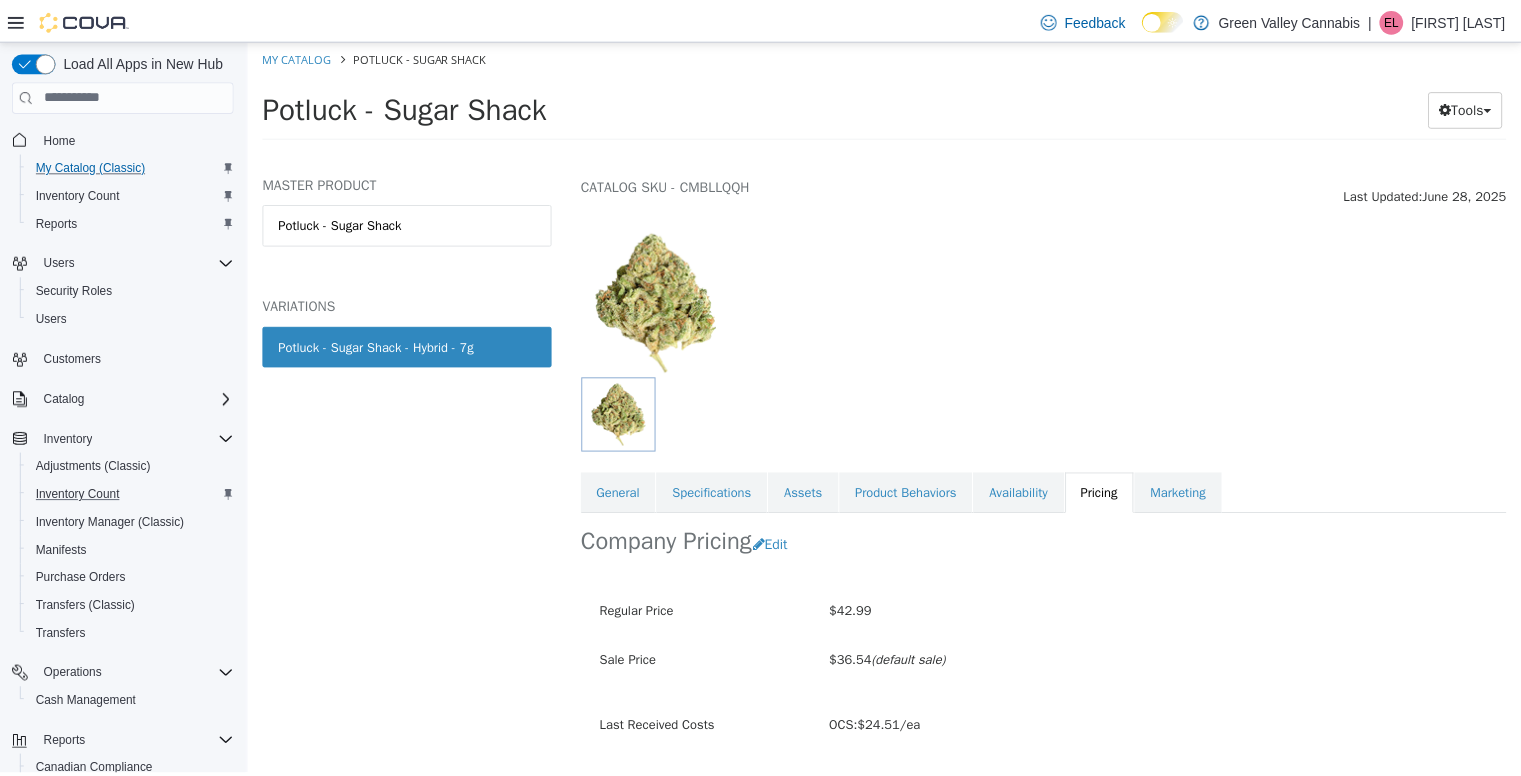 scroll, scrollTop: 111, scrollLeft: 0, axis: vertical 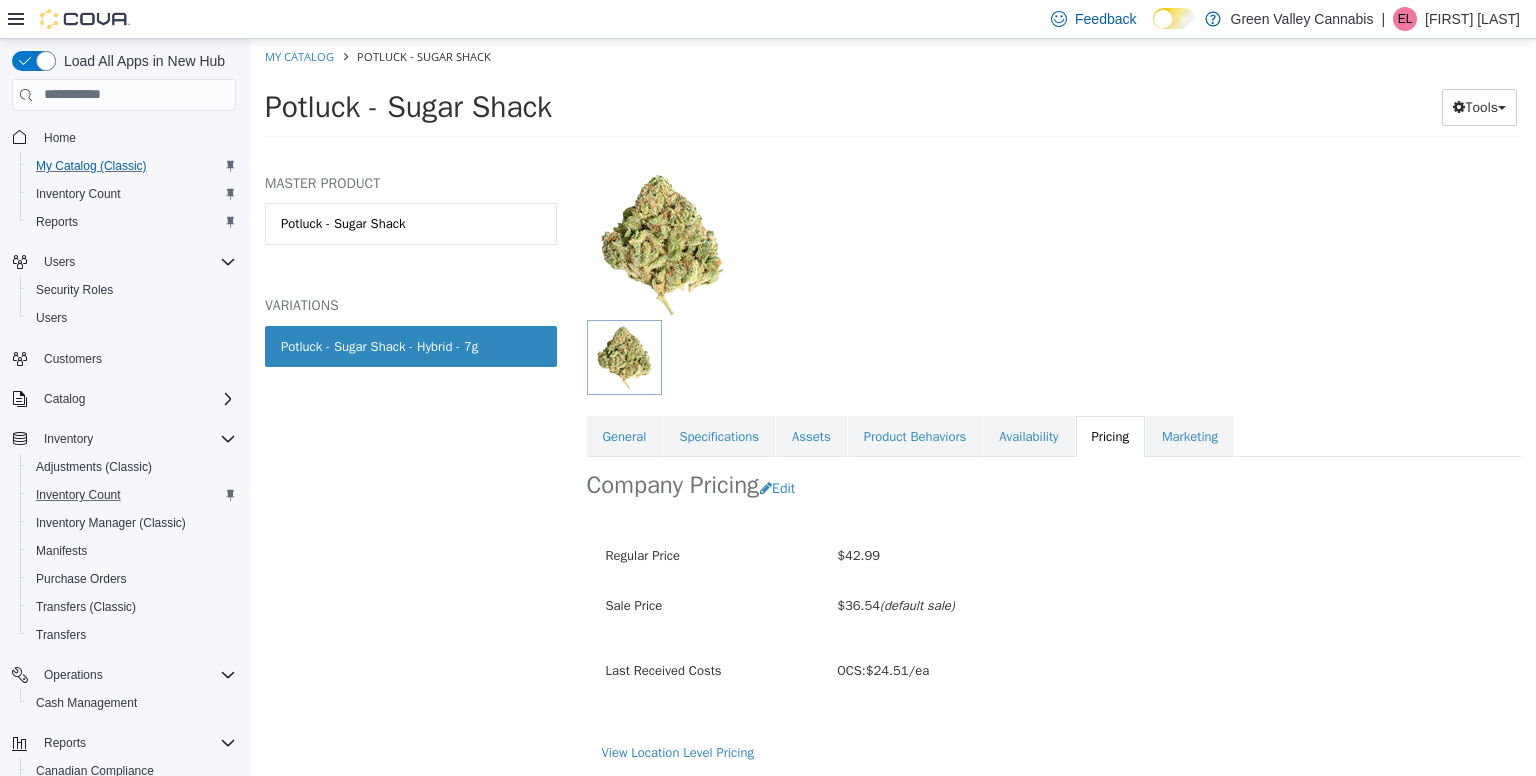 click on "$36.54
(default sale)" at bounding box center (1169, 605) 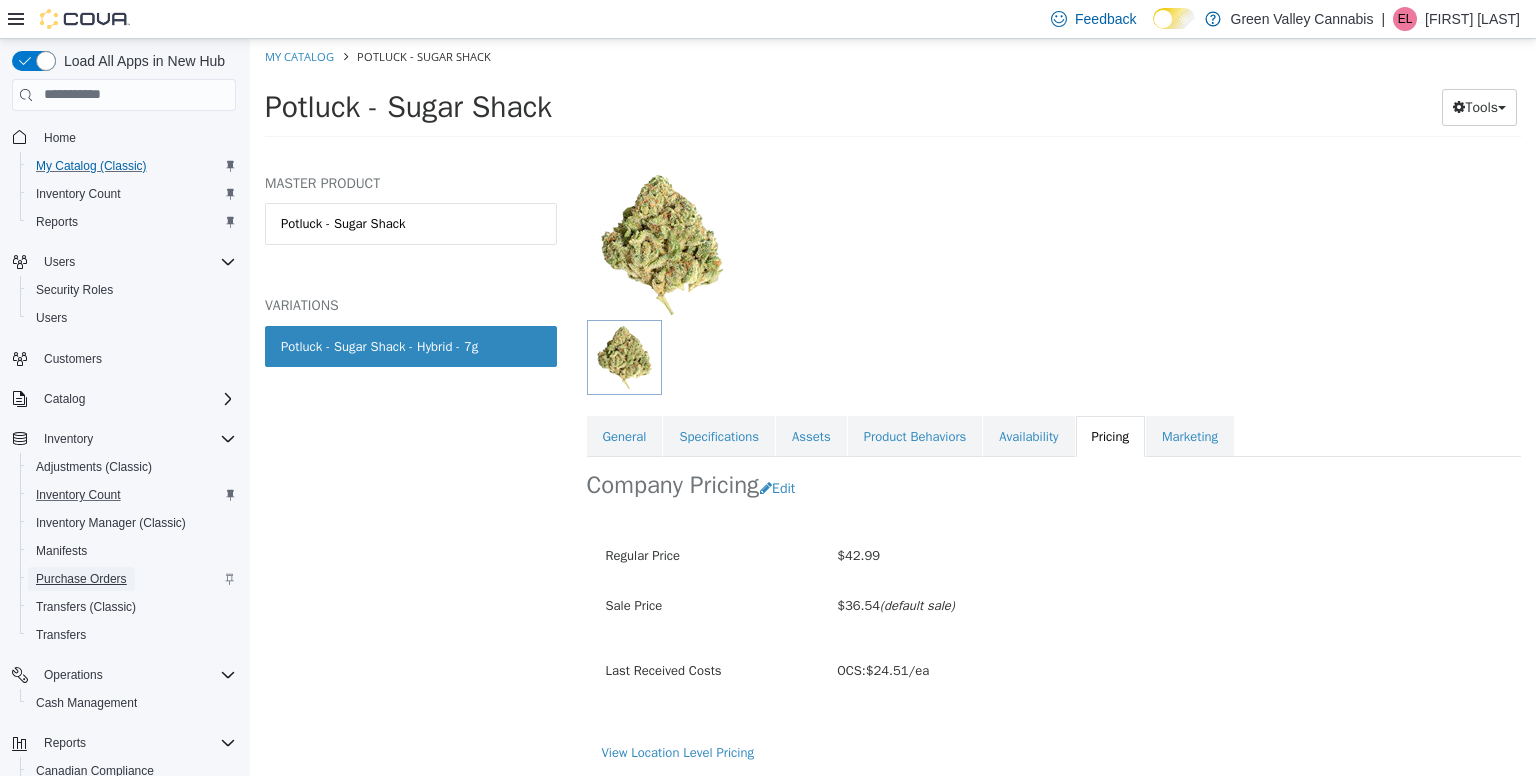click on "Purchase Orders" at bounding box center (81, 579) 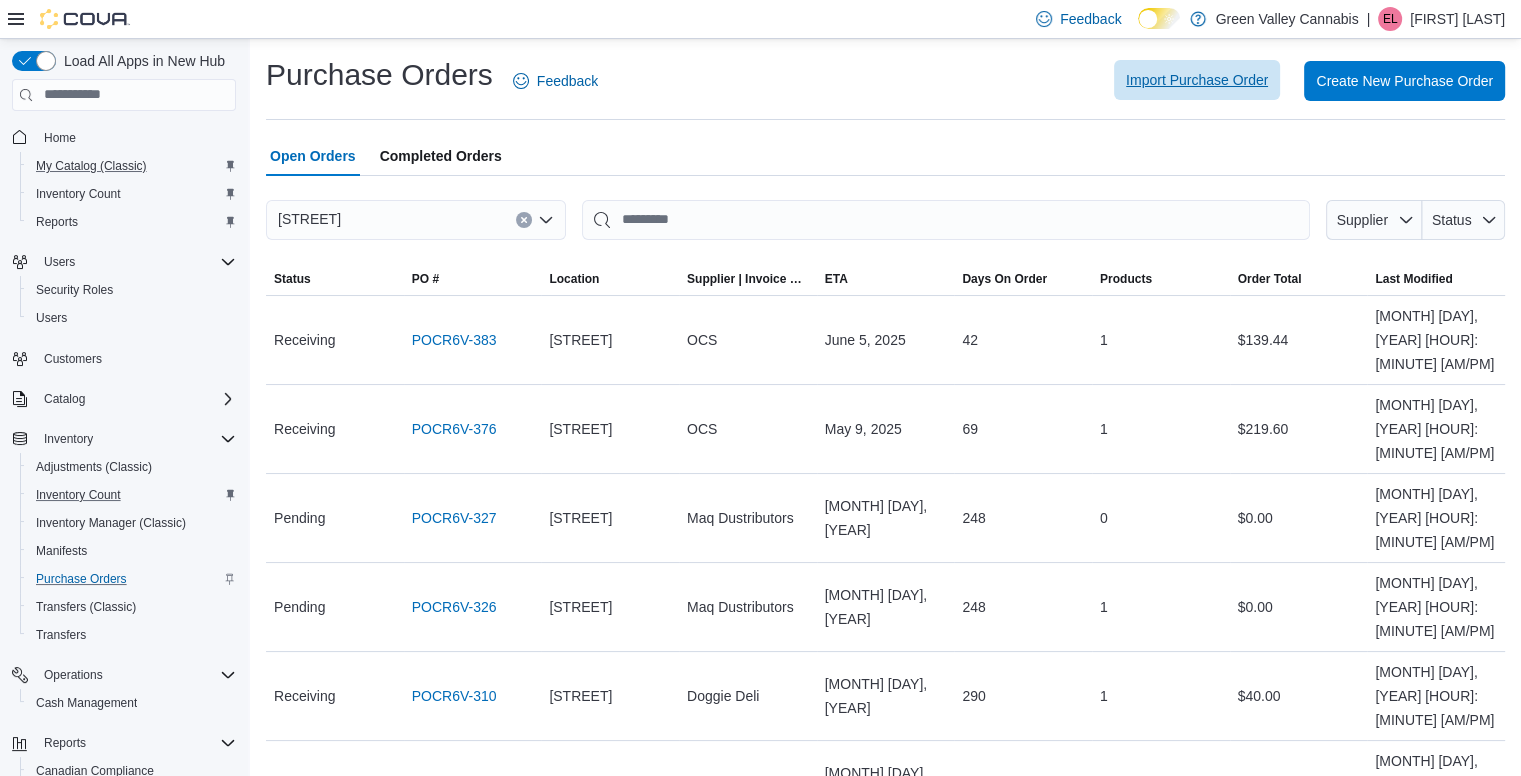 click on "Import Purchase Order" at bounding box center (1197, 80) 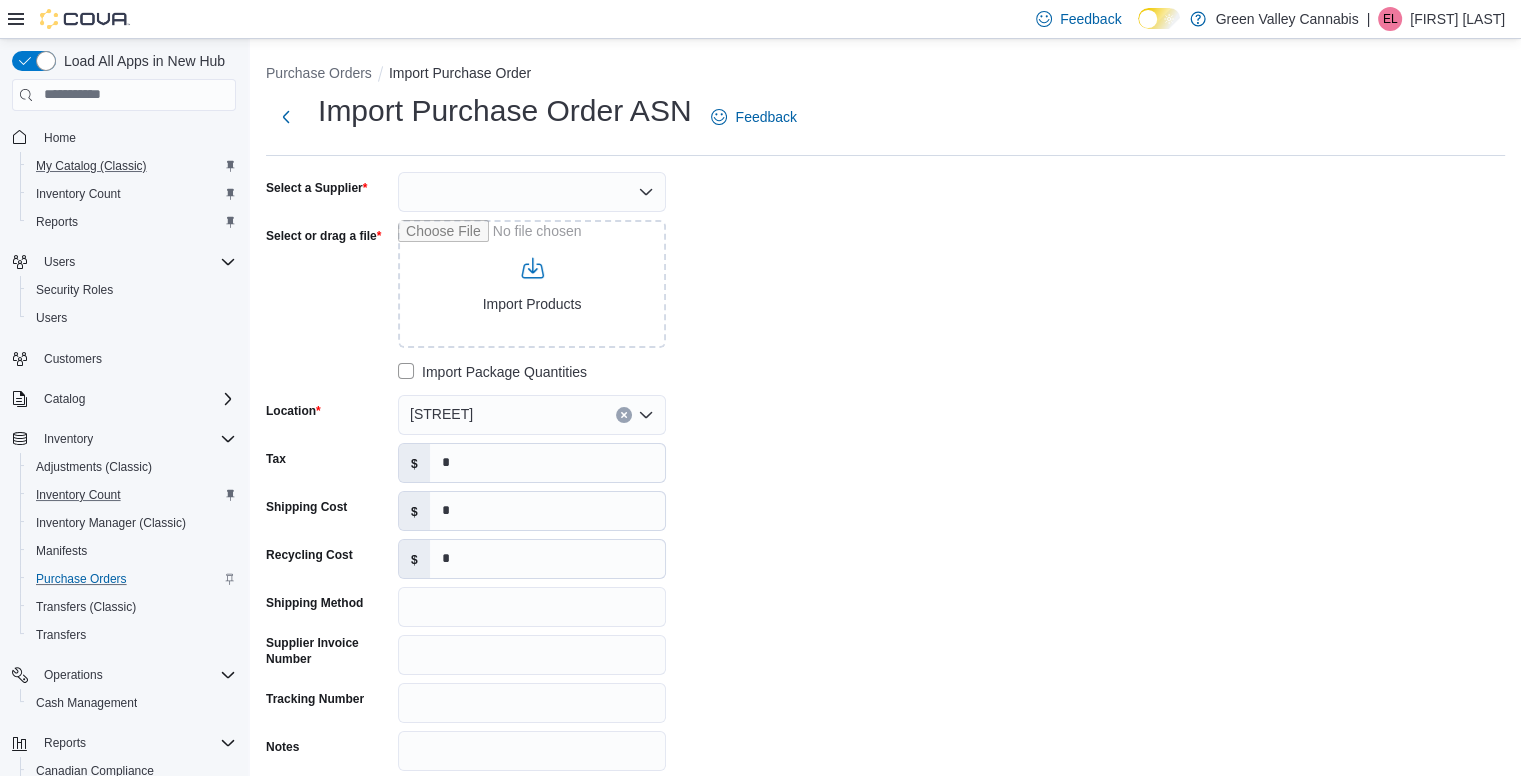 click 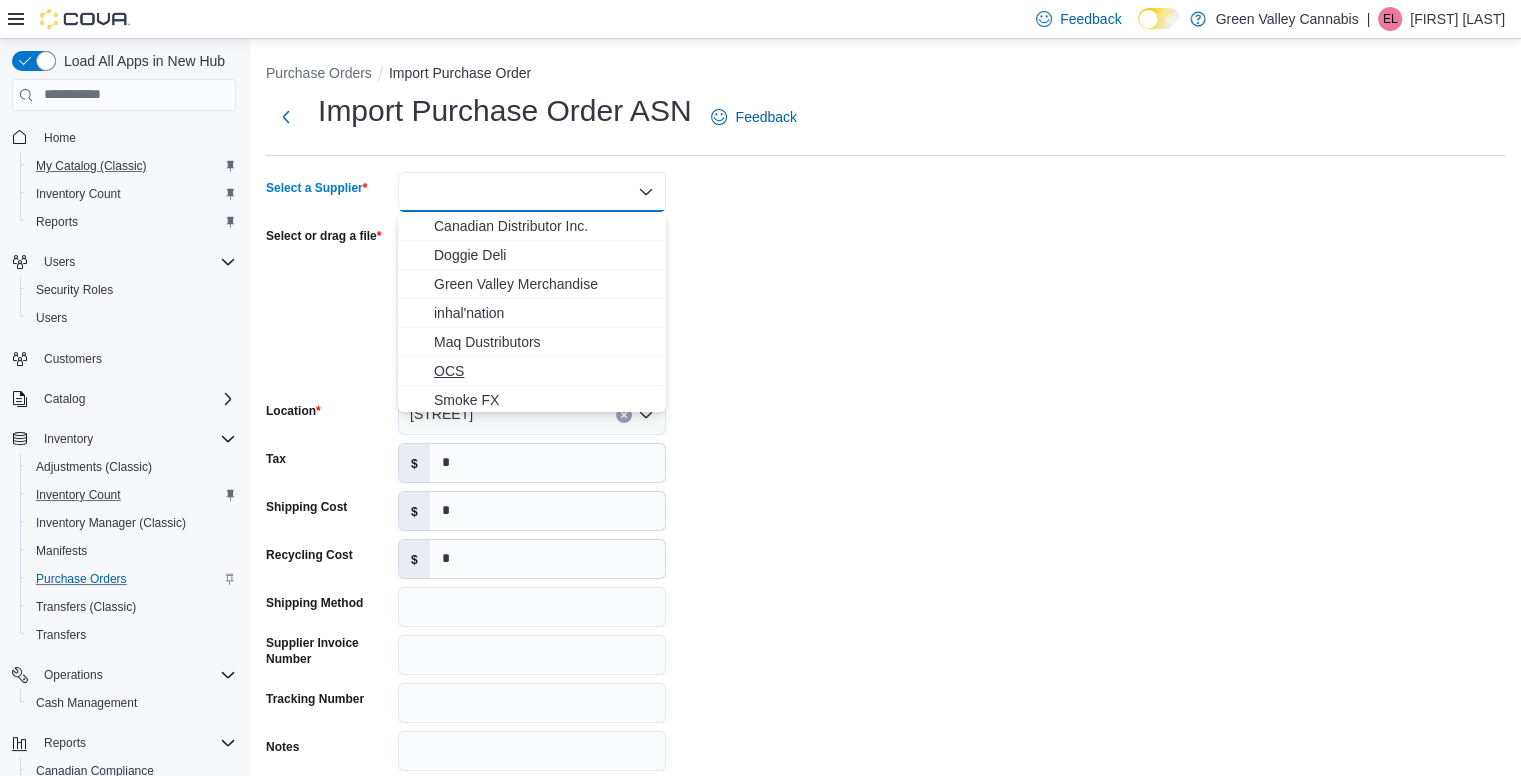 click on "OCS" at bounding box center [544, 371] 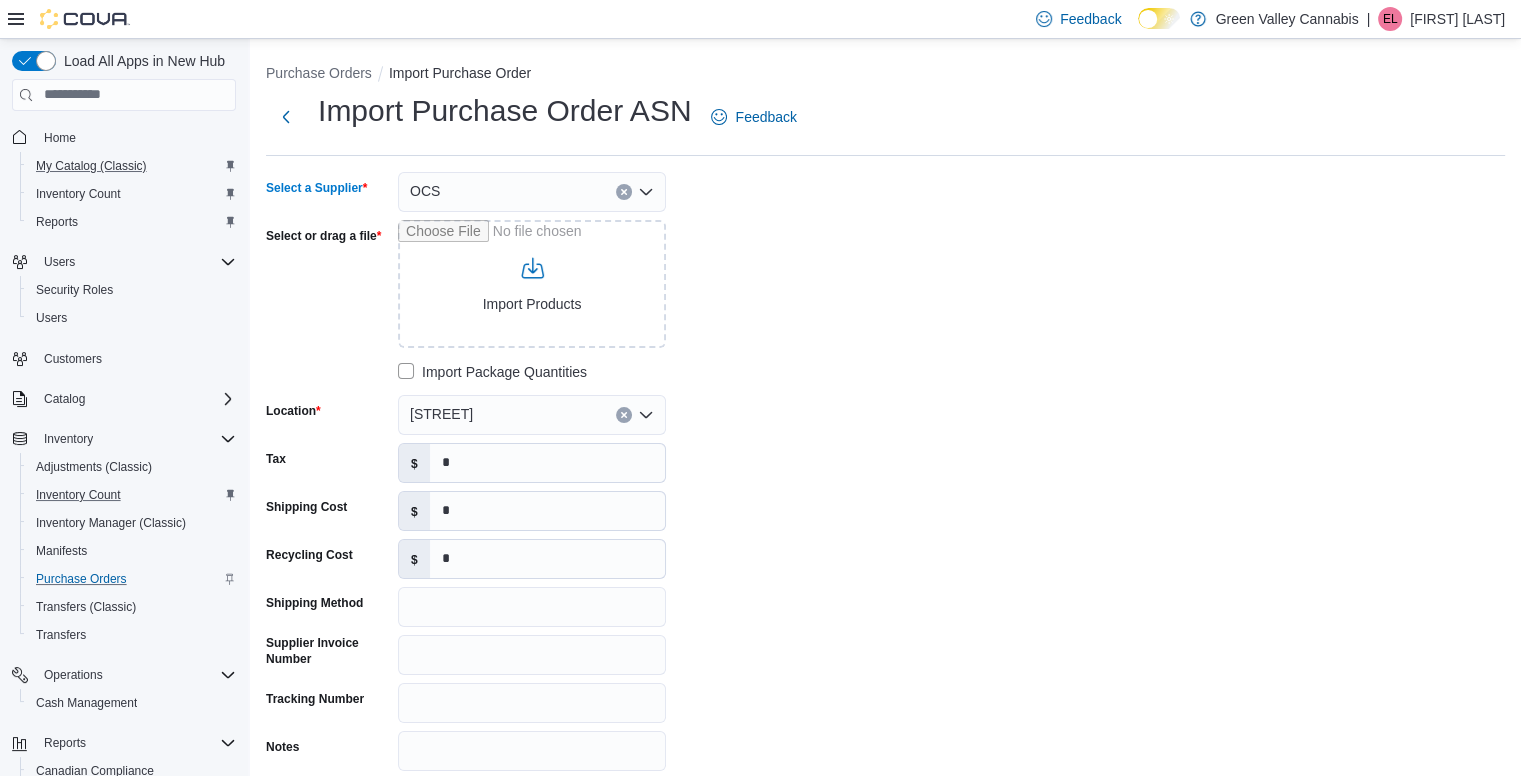 click on "OCS Combo box. Selected. OCS. Press Backspace to delete OCS. Combo box input.  Type some text or, to display a list of choices, press Down Arrow. To exit the list of choices, press Escape." at bounding box center [532, 192] 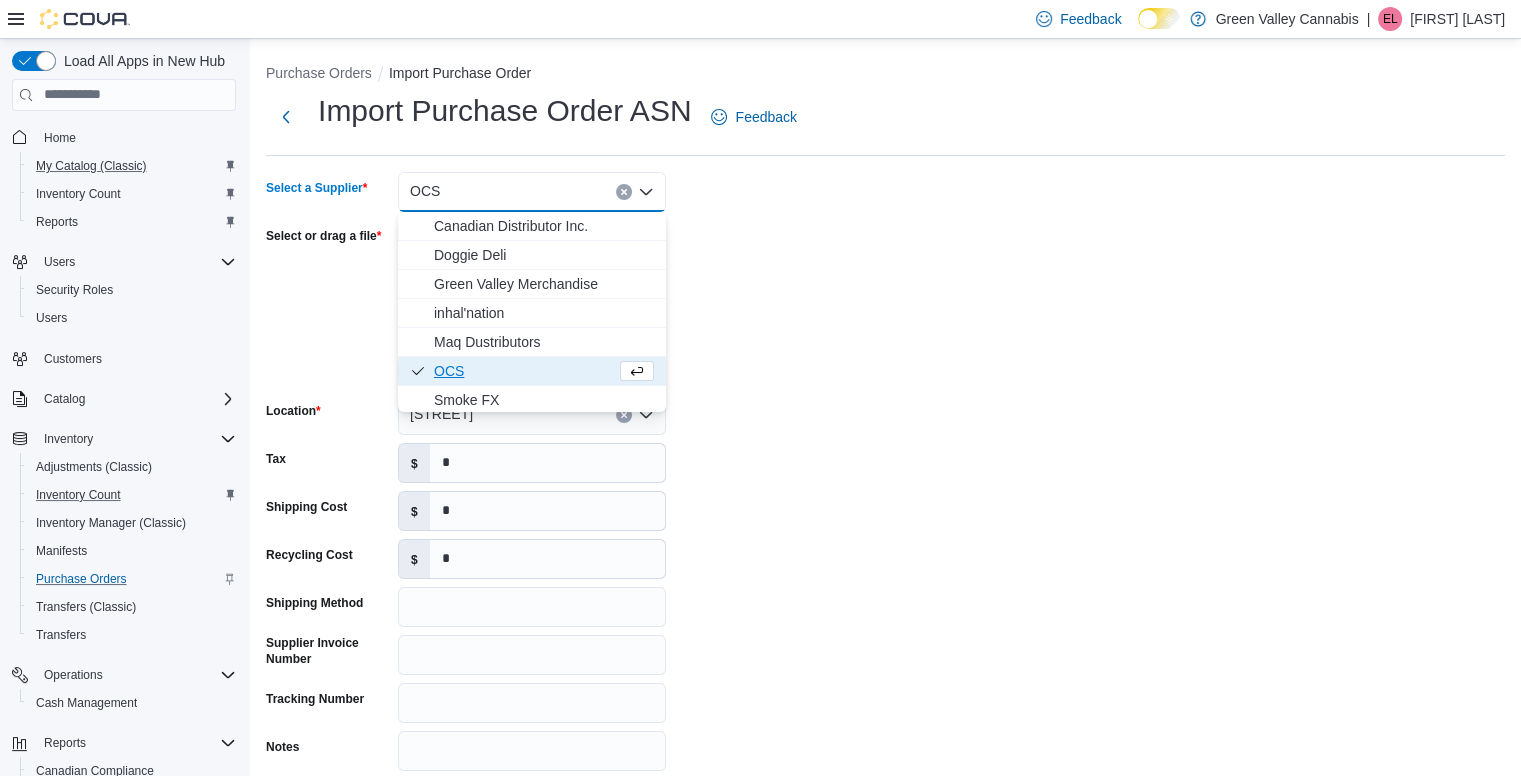 click on "Select a Supplier OCS Combo box. Selected. OCS. Press Backspace to delete OCS. Combo box input.  Type some text or, to display a list of choices, press Down Arrow. To exit the list of choices, press Escape. Select or drag a file Import Products   Import Package Quantities Location [STREET] Tax $ * Shipping Cost $ * Recycling Cost $ * Shipping Method Supplier Invoice Number Tracking Number Notes" at bounding box center (566, 471) 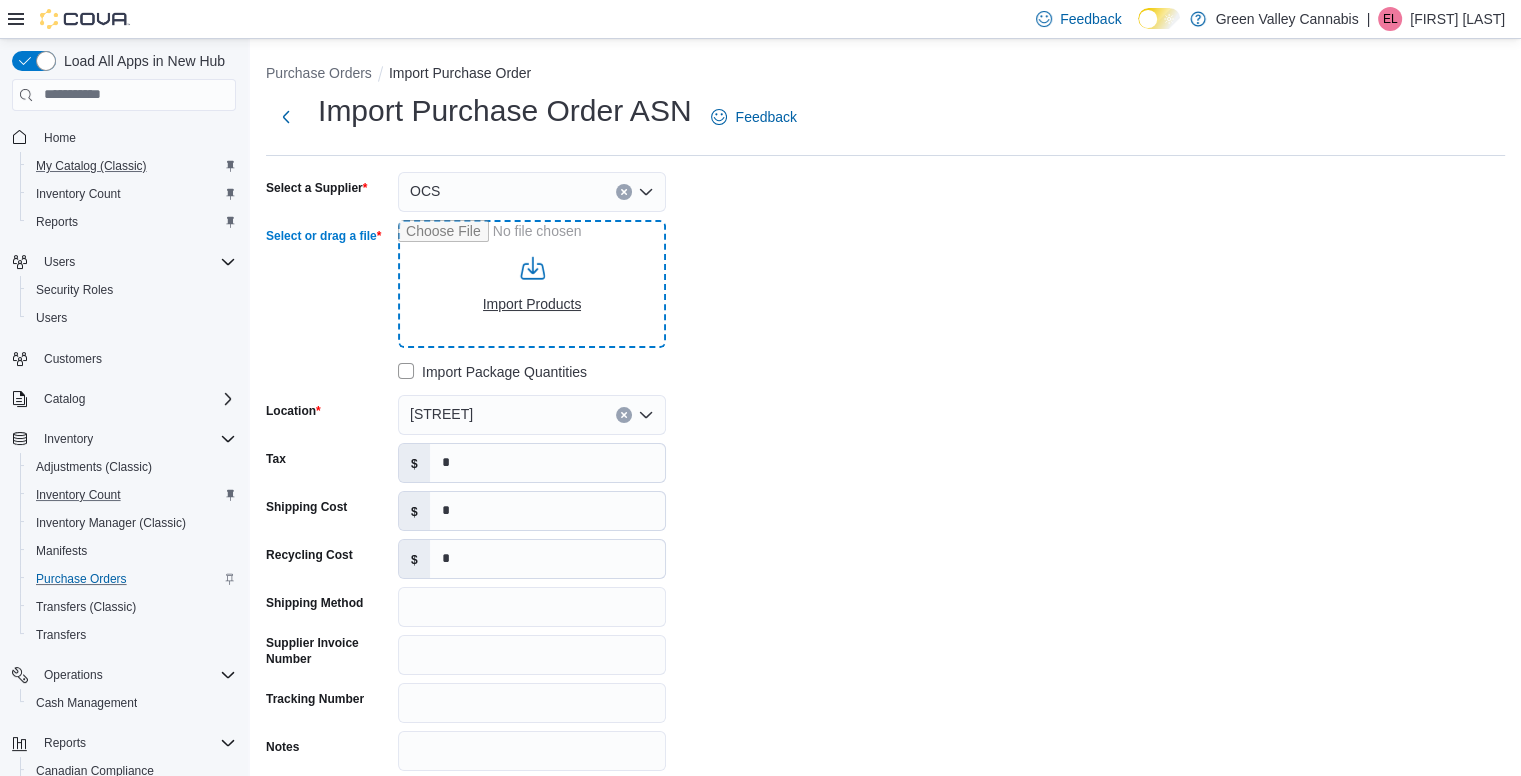 click on "Select or drag a file" at bounding box center (532, 284) 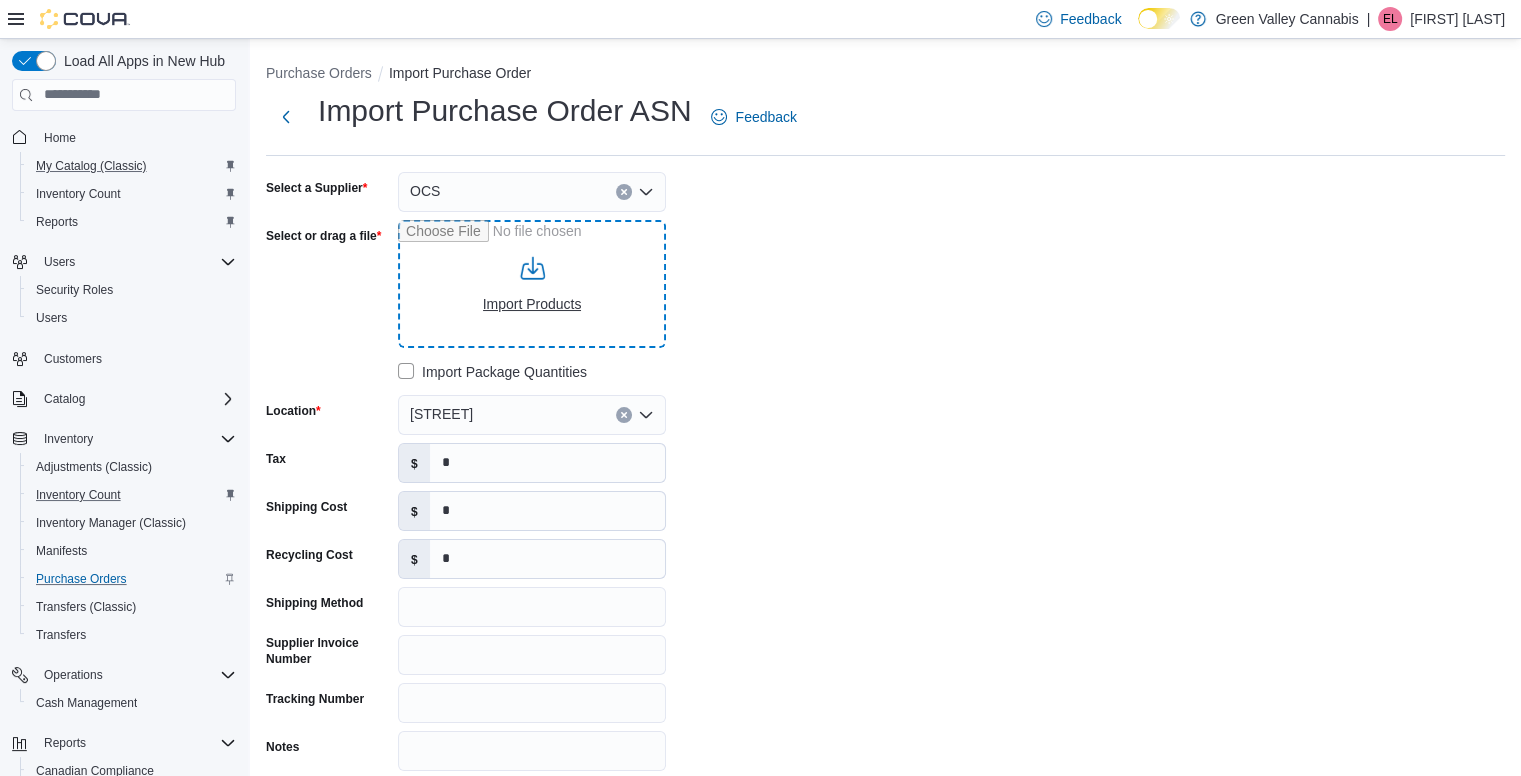 type on "**********" 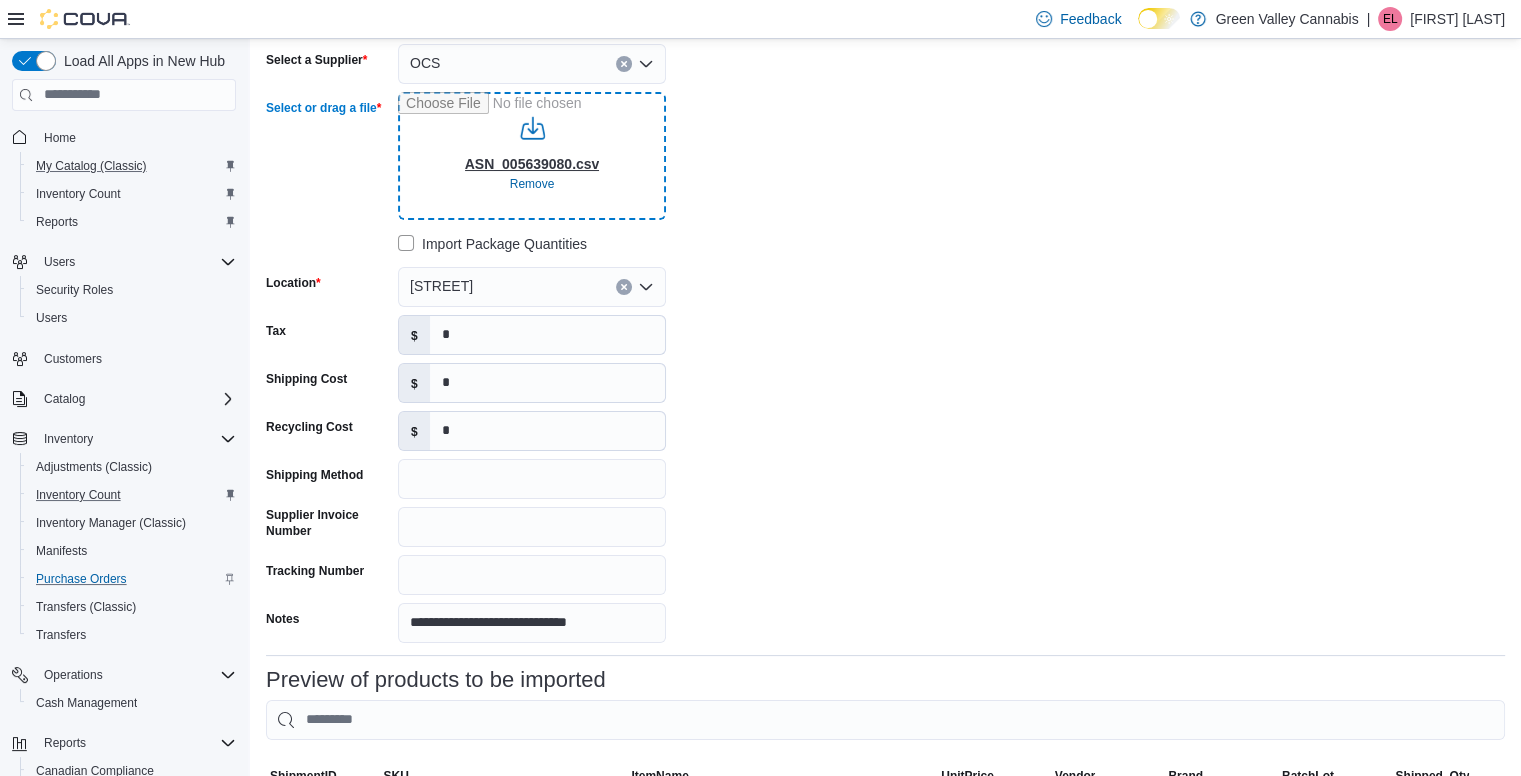 scroll, scrollTop: 132, scrollLeft: 0, axis: vertical 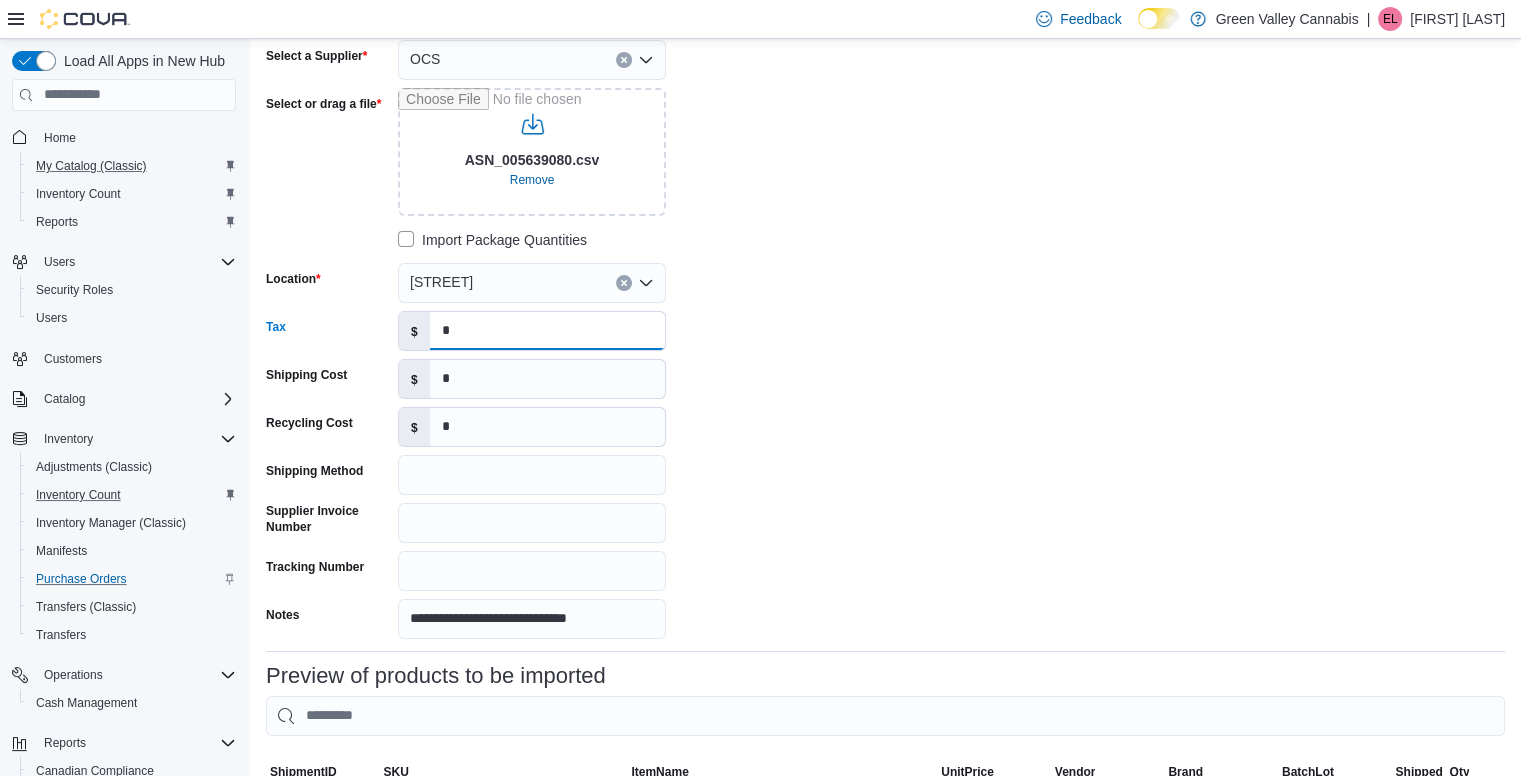 click on "*" at bounding box center [547, 331] 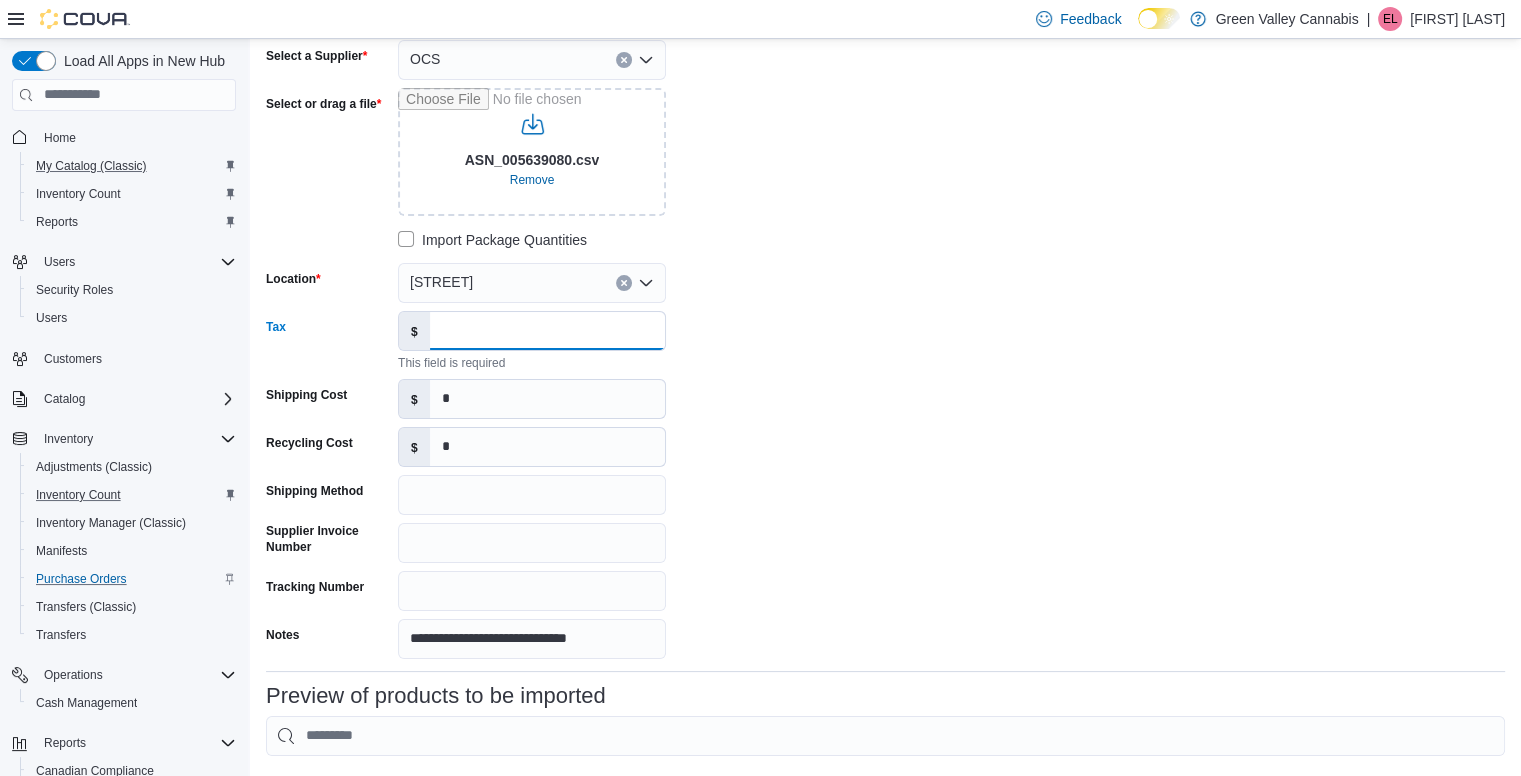 type on "*" 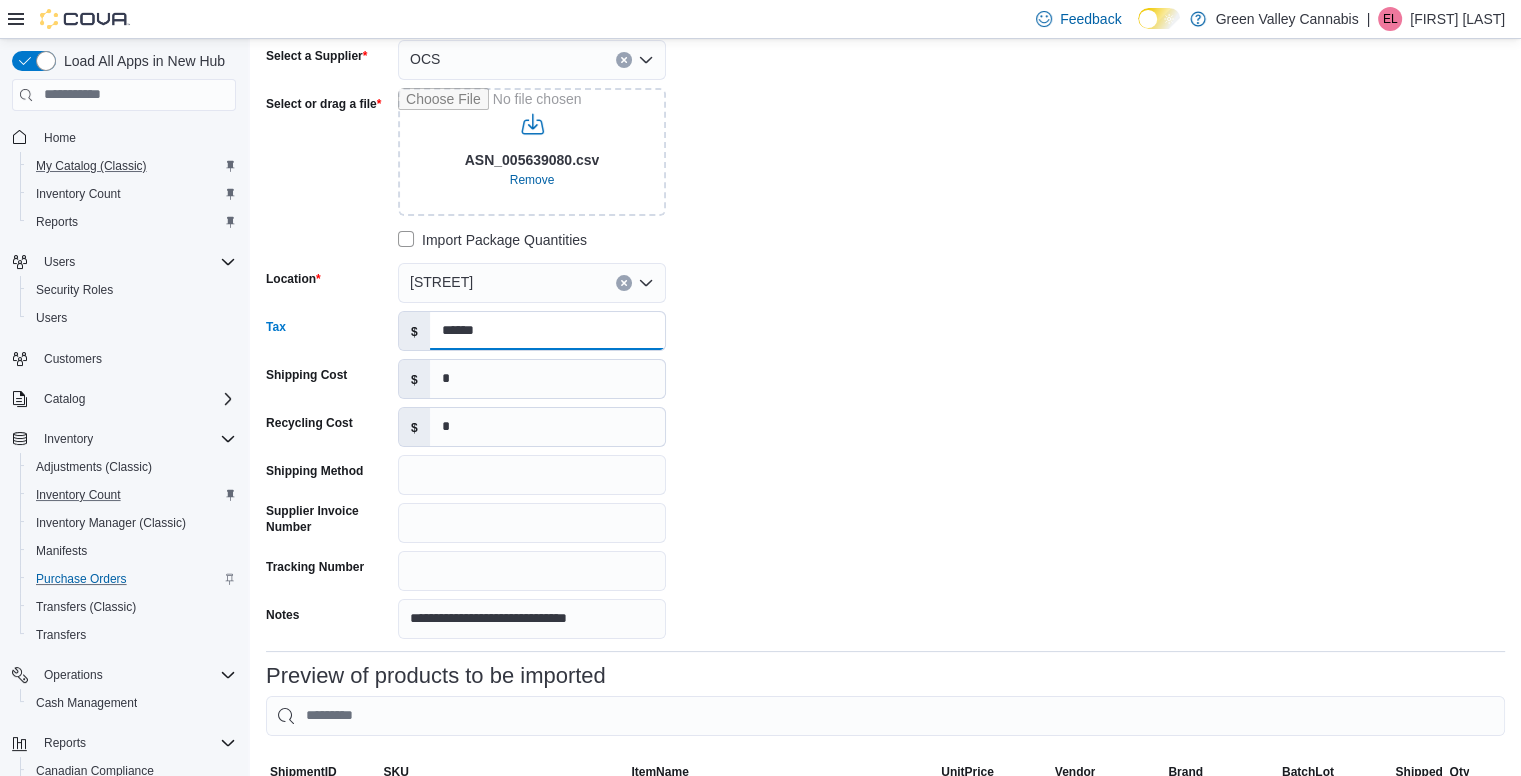 type on "******" 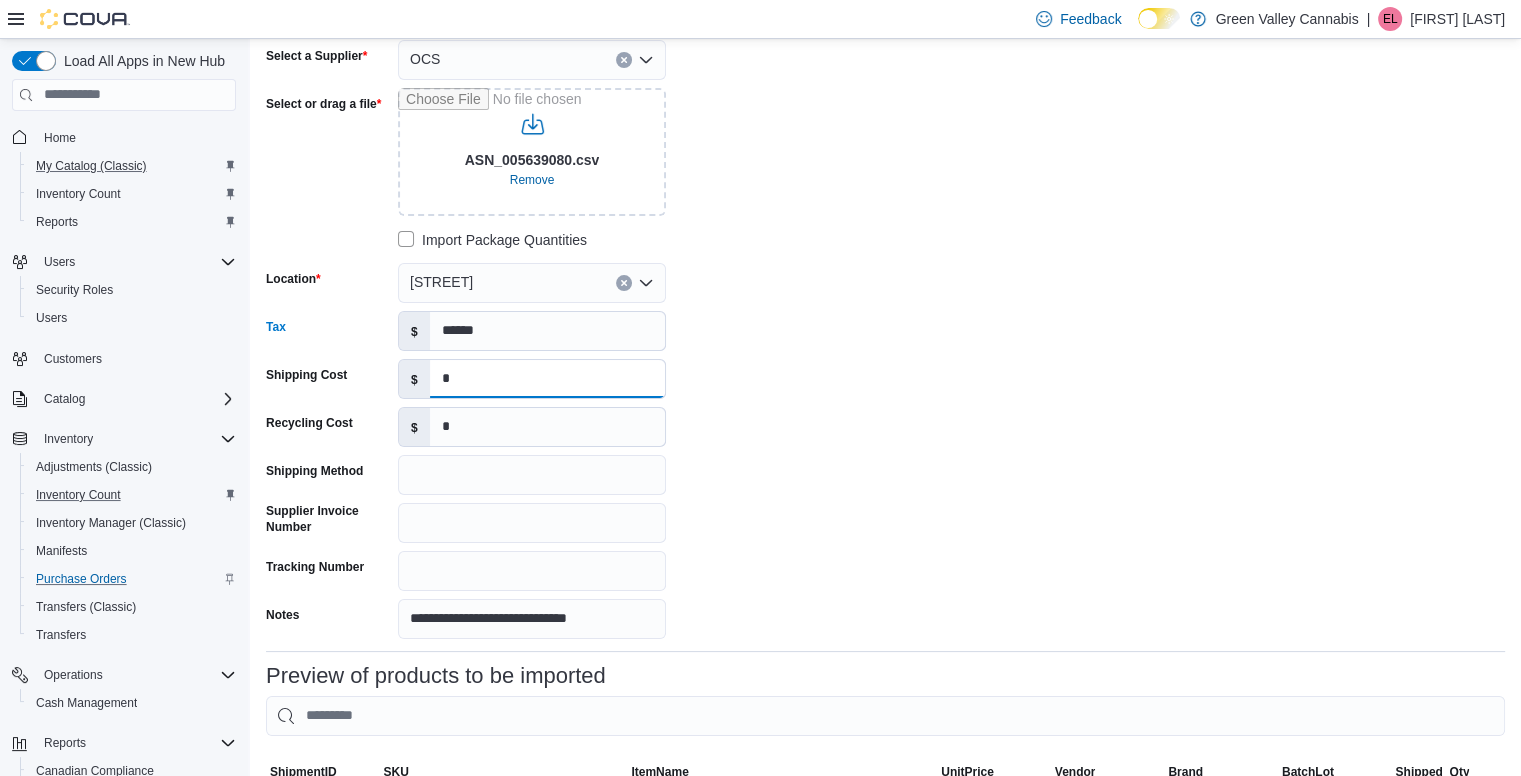 click on "*" at bounding box center (547, 379) 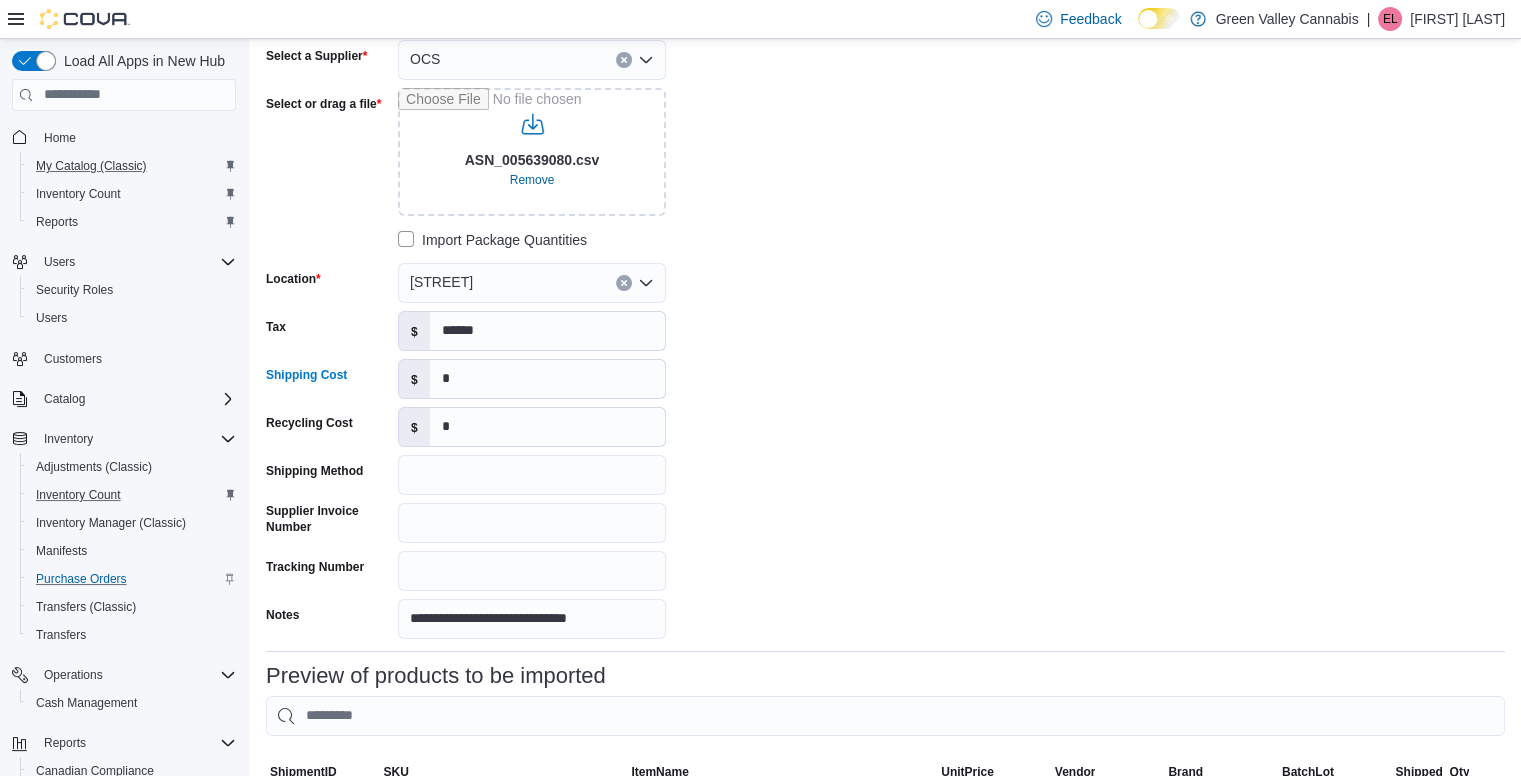 click on "**********" at bounding box center [885, 339] 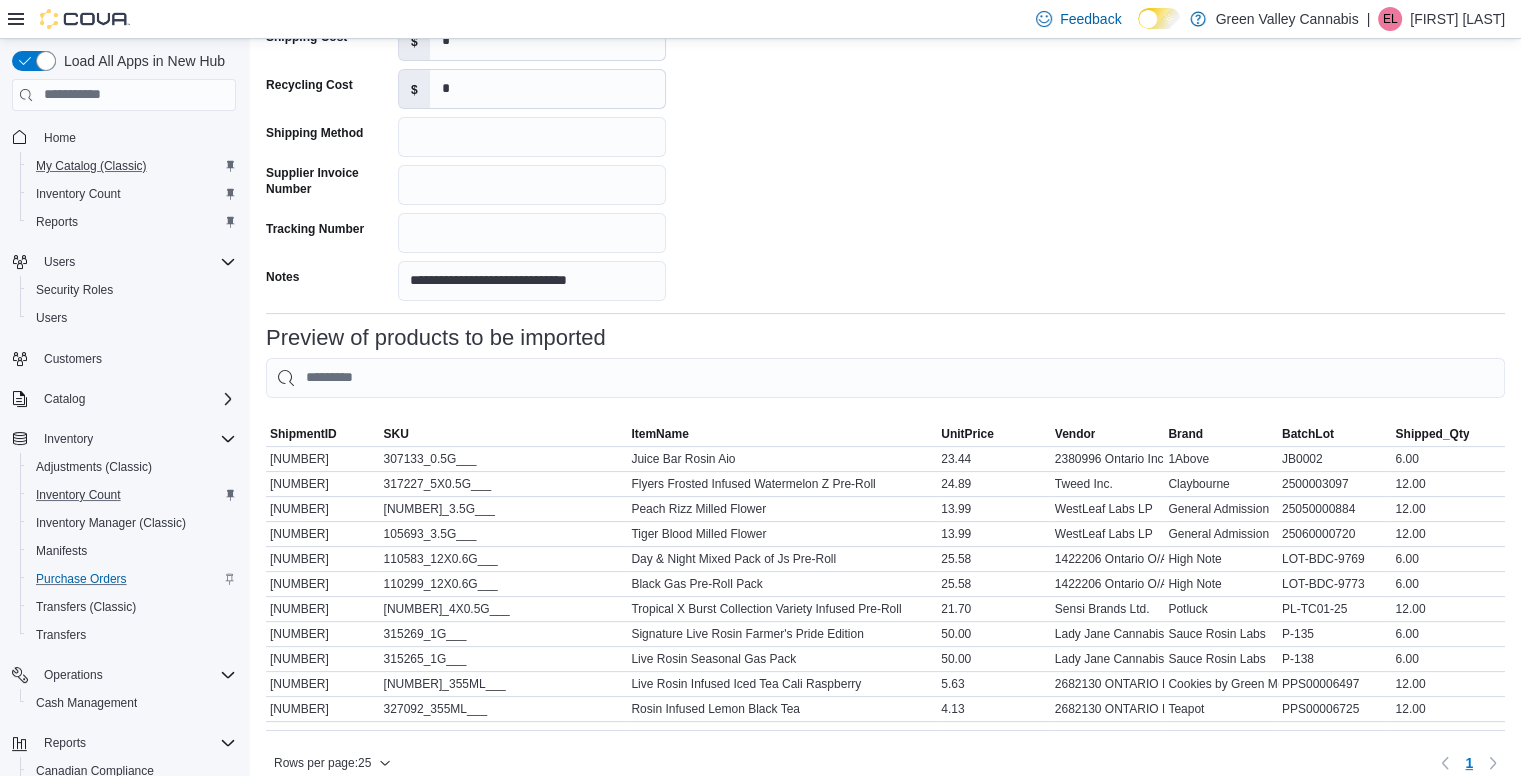 scroll, scrollTop: 551, scrollLeft: 0, axis: vertical 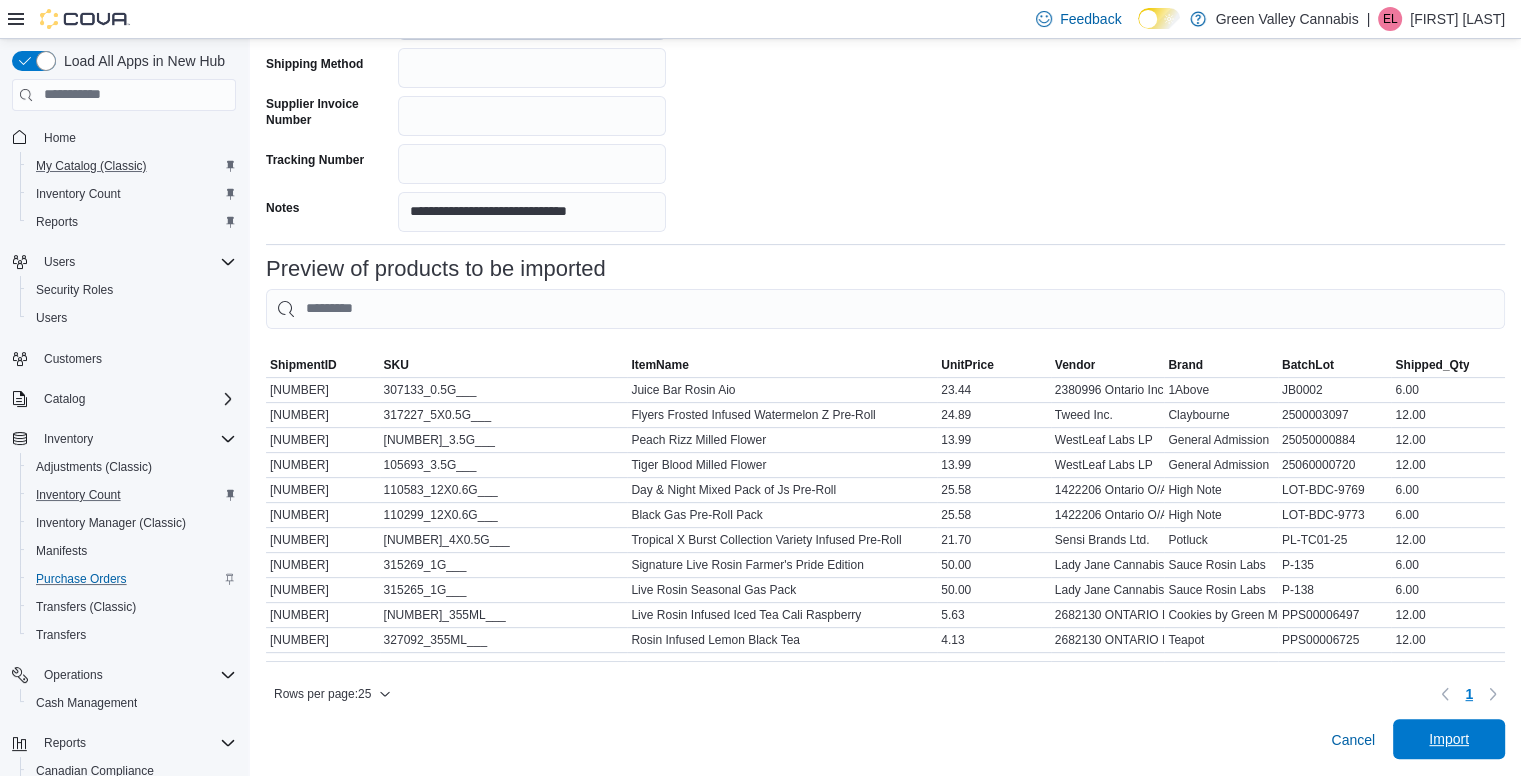 click on "Import" at bounding box center (1449, 739) 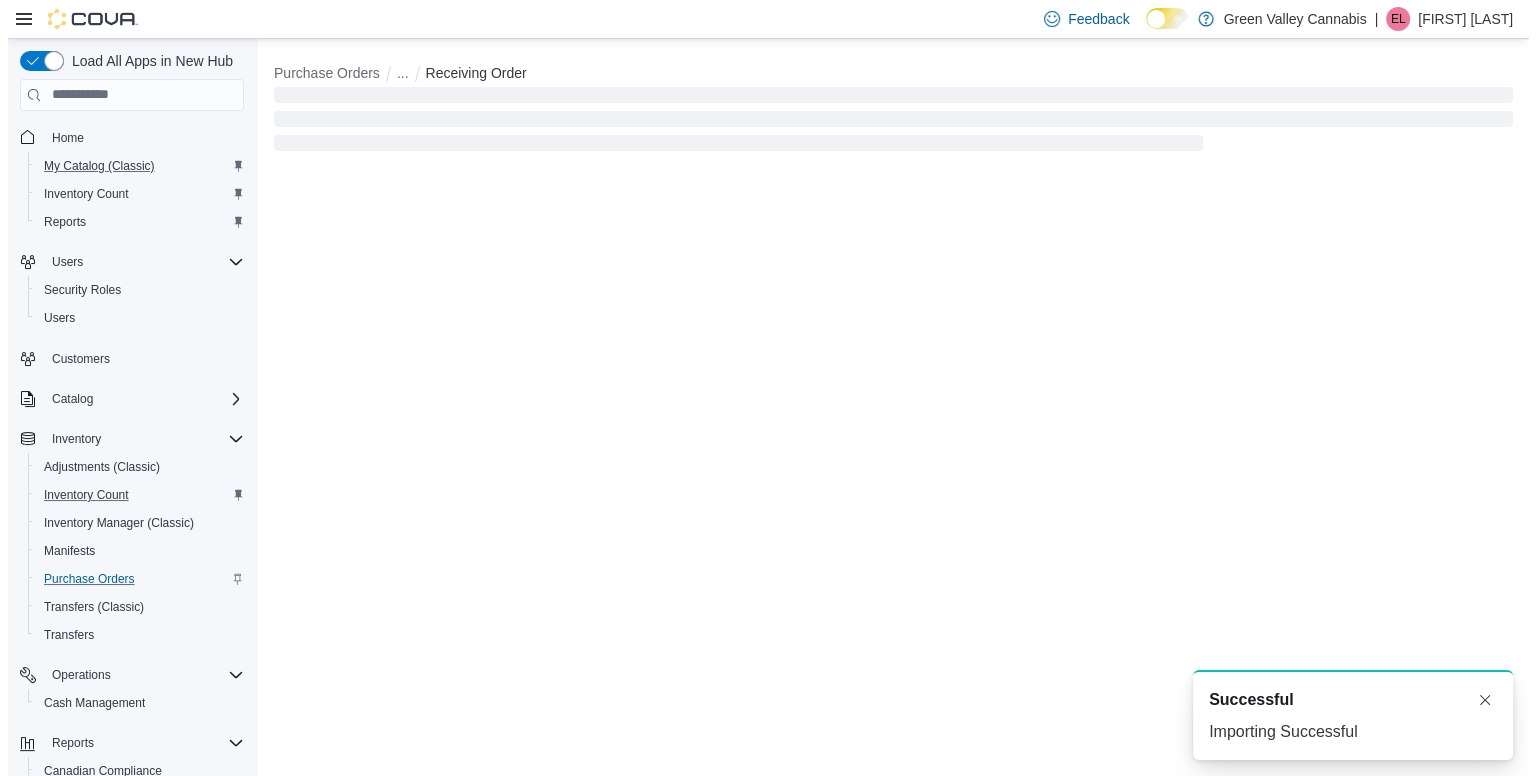 scroll, scrollTop: 0, scrollLeft: 0, axis: both 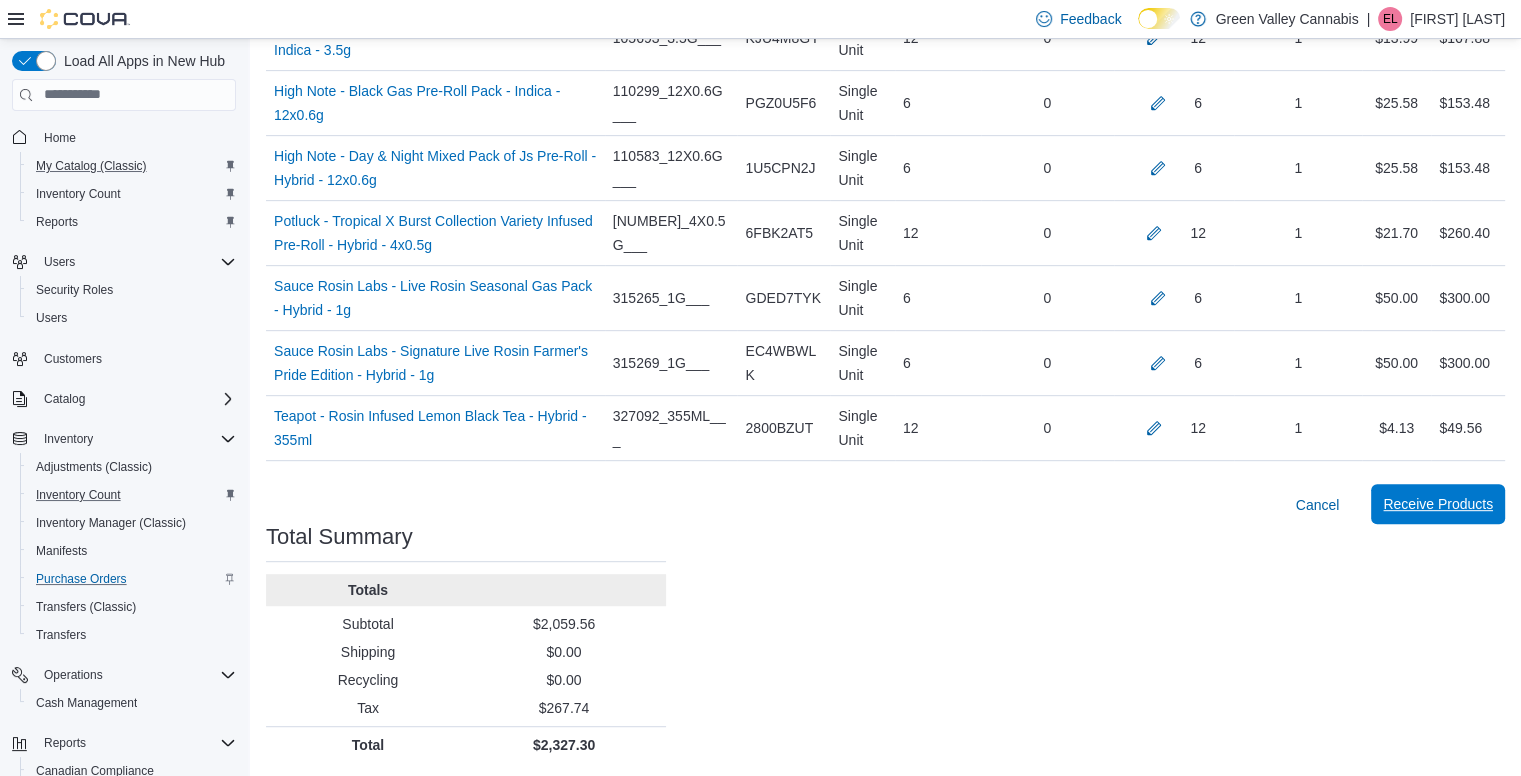 click on "Receive Products" at bounding box center [1438, 504] 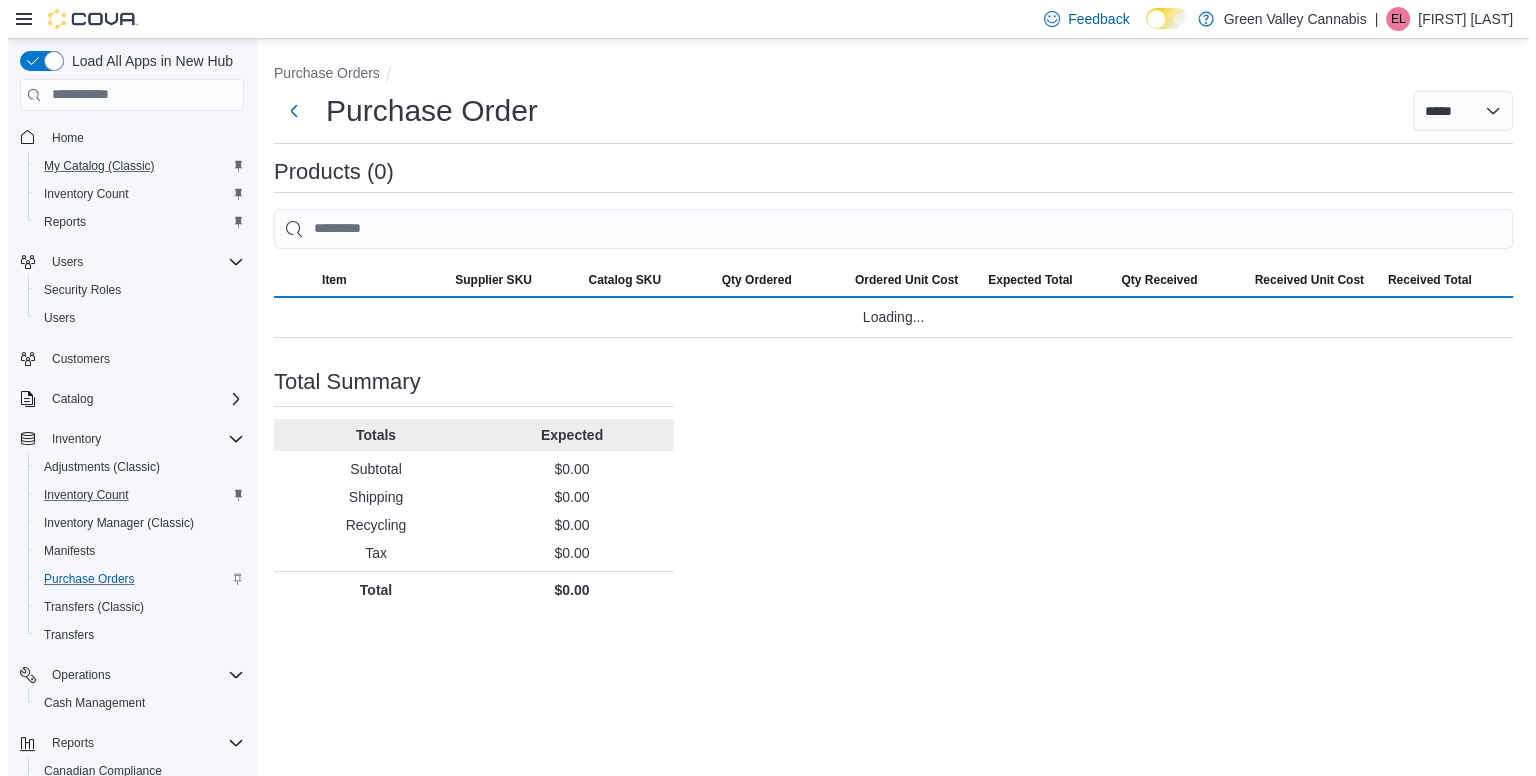 scroll, scrollTop: 0, scrollLeft: 0, axis: both 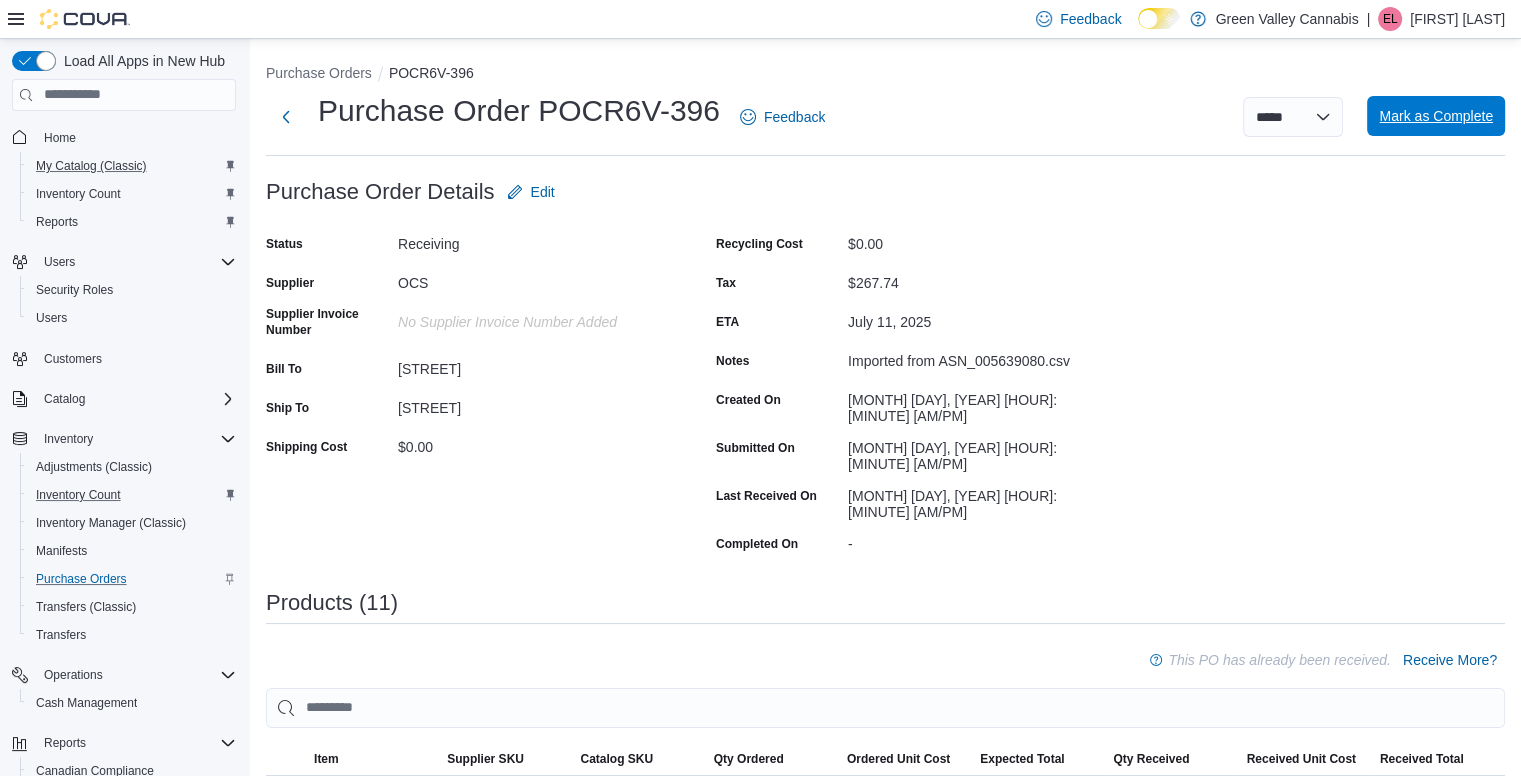 click on "Mark as Complete" at bounding box center (1436, 116) 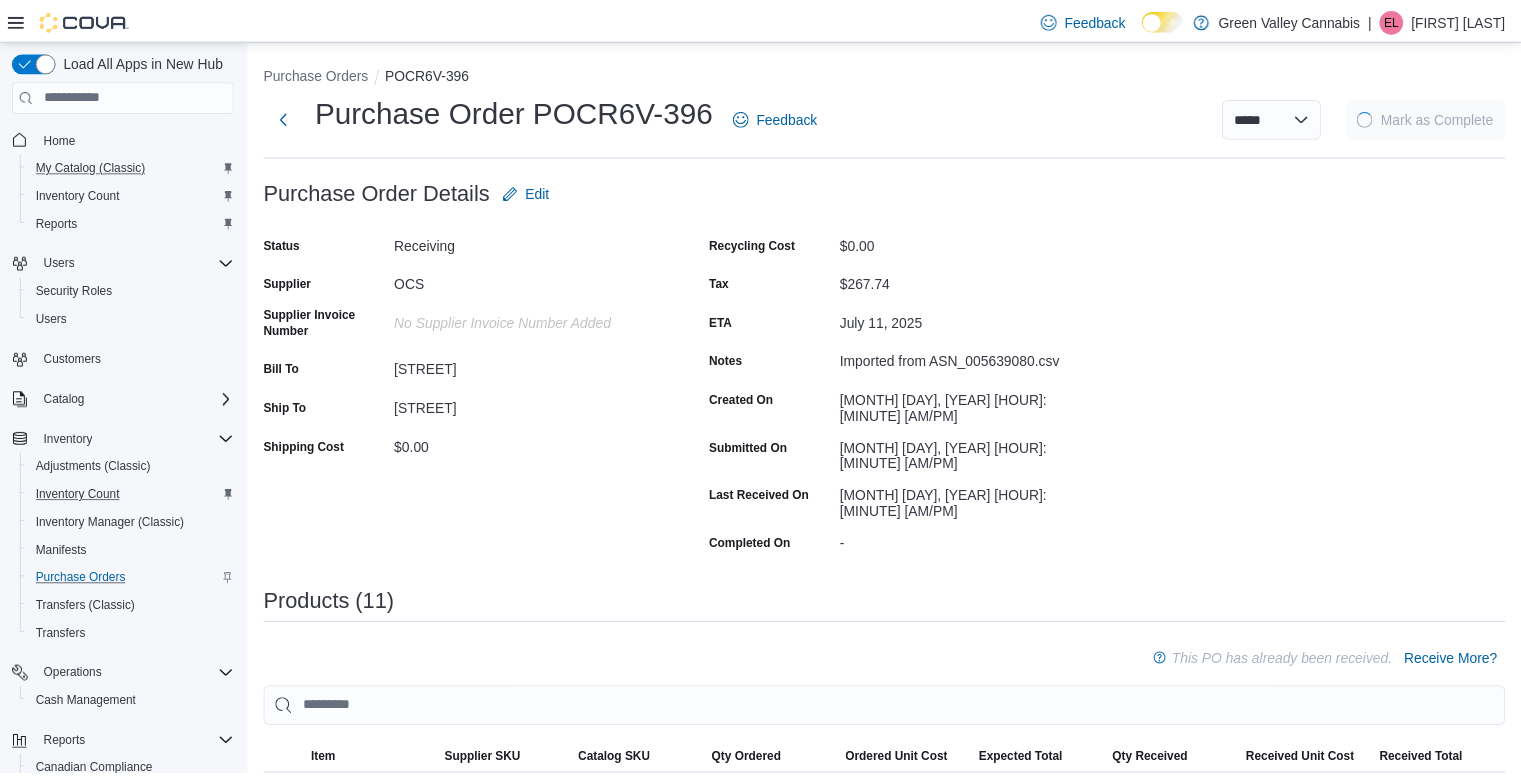 scroll, scrollTop: 0, scrollLeft: 0, axis: both 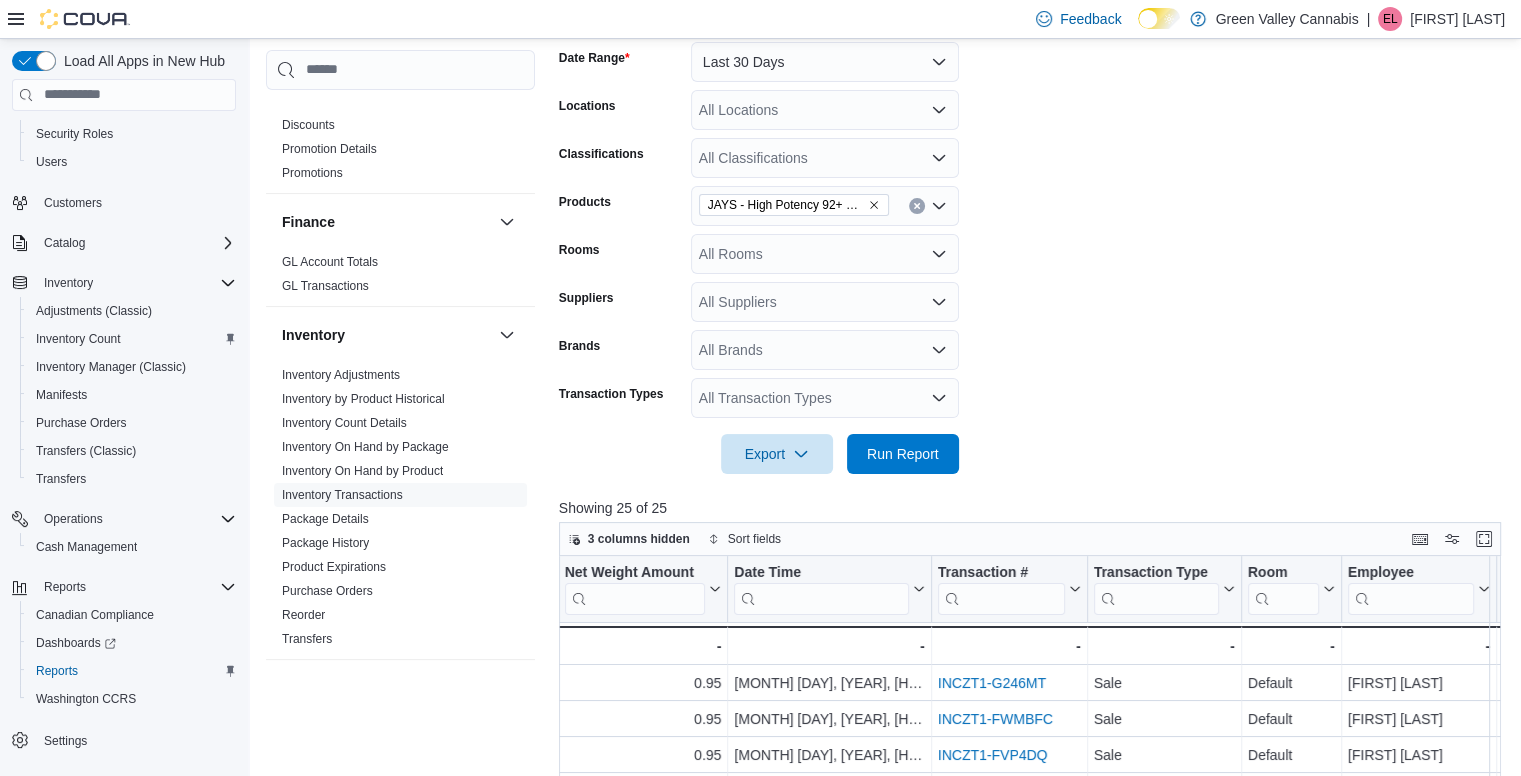 click on "Date Range Last 30 Days Locations All Locations Classifications All Classifications Products JAYS - High Potency 92+ 510 Cartridge Macchiato Gold - Hybrid - 0.95g Rooms All Rooms Suppliers All Suppliers Brands All Brands Transaction Types All Transaction Types Export  Run Report" at bounding box center (1035, 246) 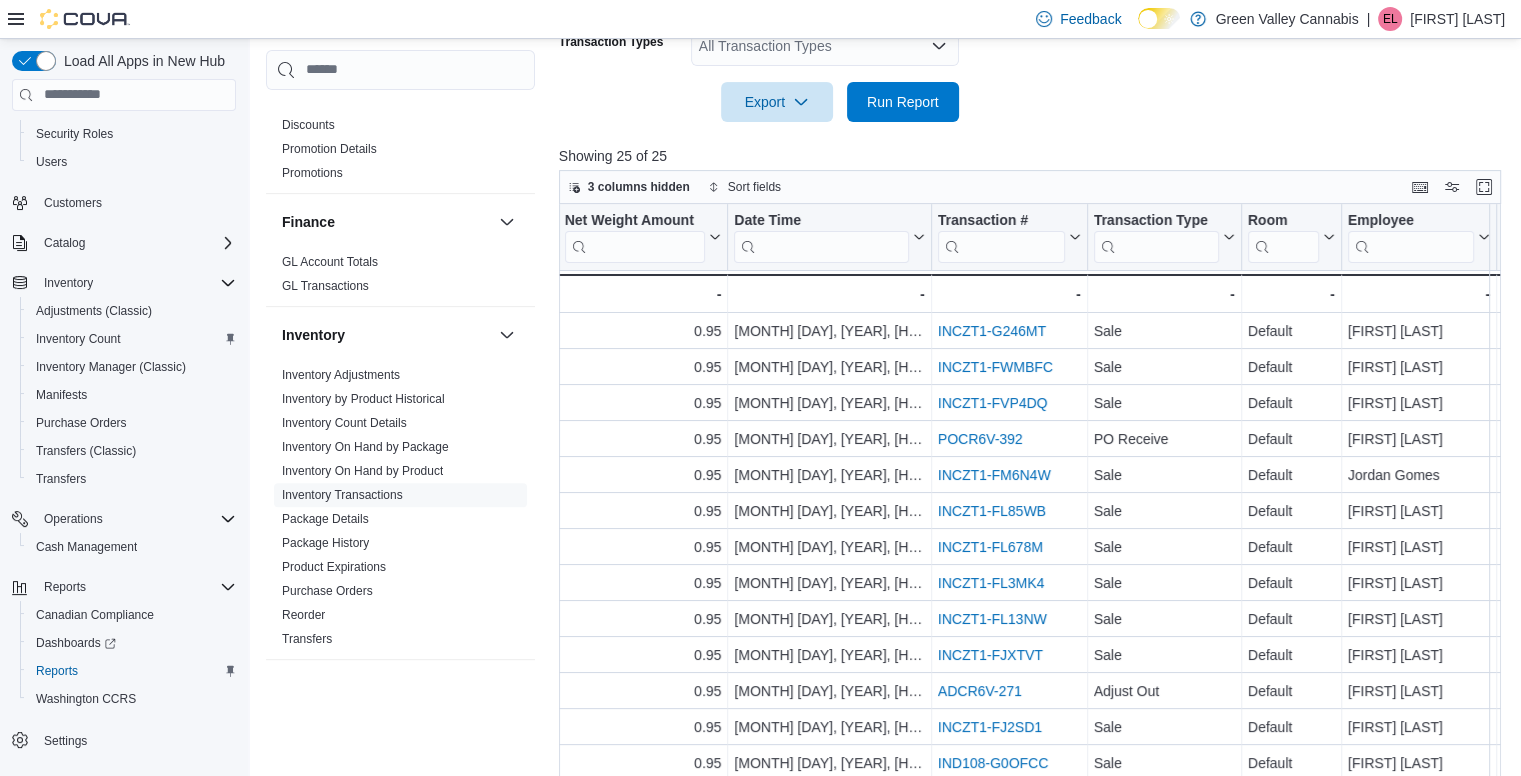 scroll, scrollTop: 710, scrollLeft: 0, axis: vertical 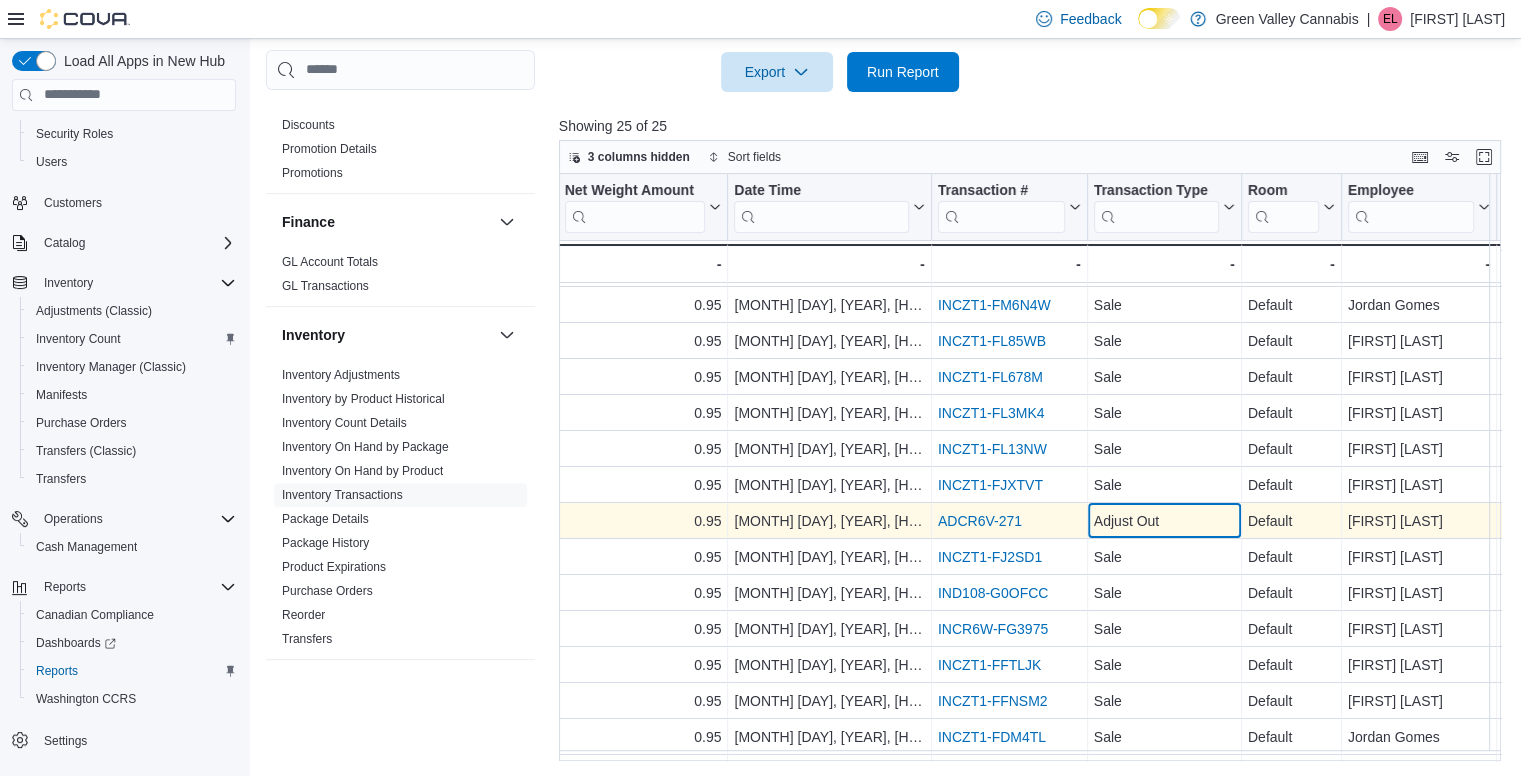 click on "Adjust Out" at bounding box center (1163, 521) 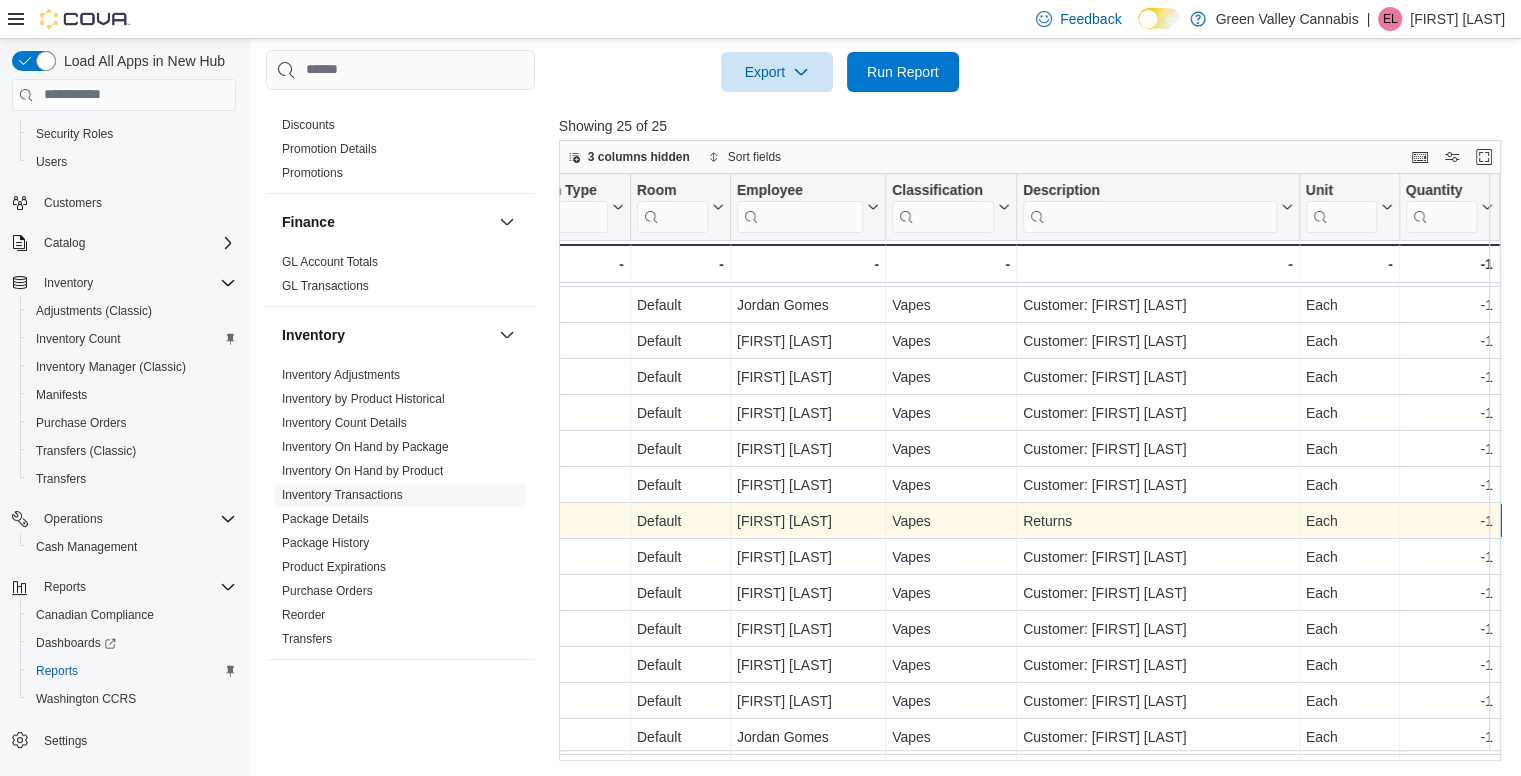 scroll, scrollTop: 140, scrollLeft: 1524, axis: both 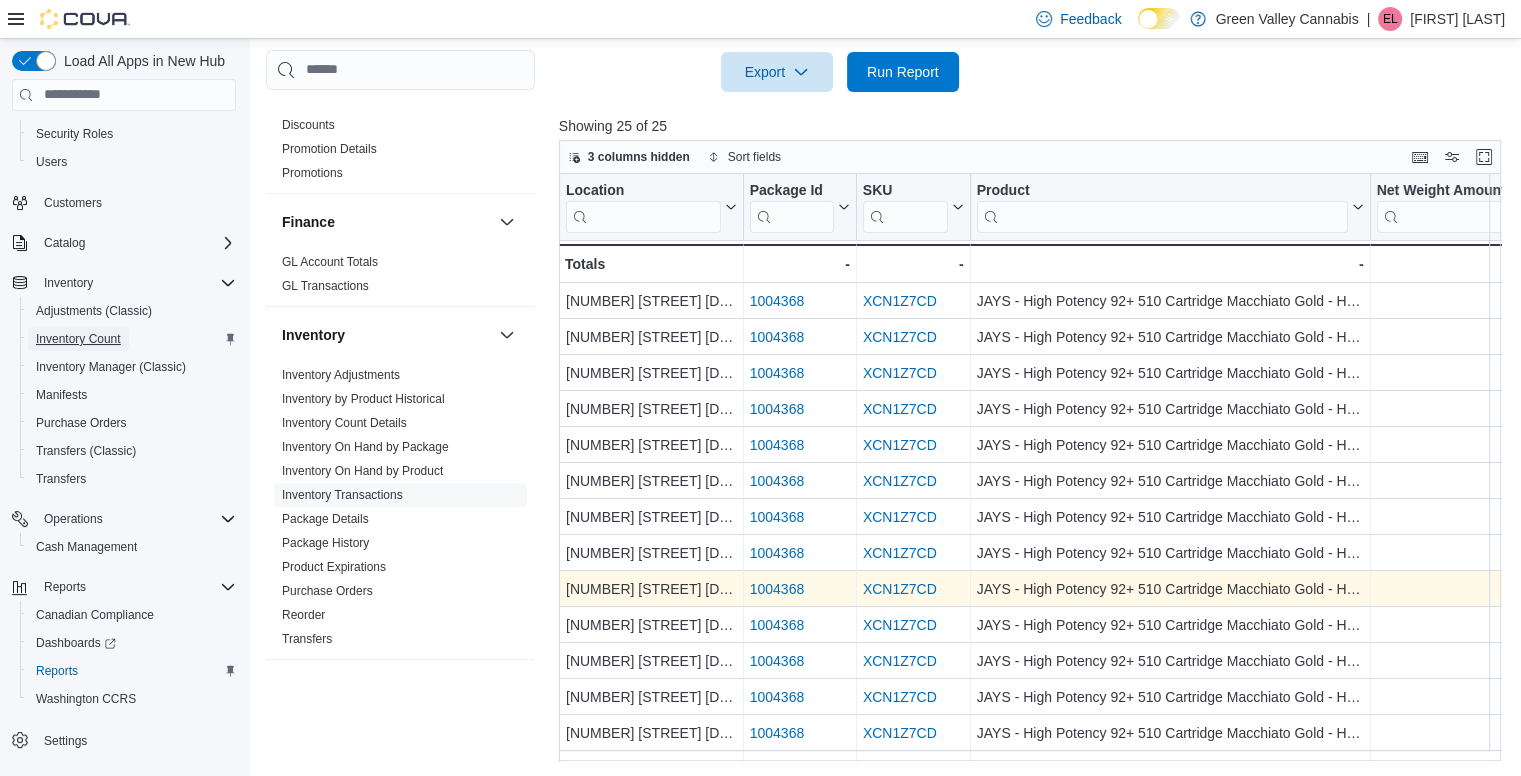 click on "Inventory Count" at bounding box center (78, 339) 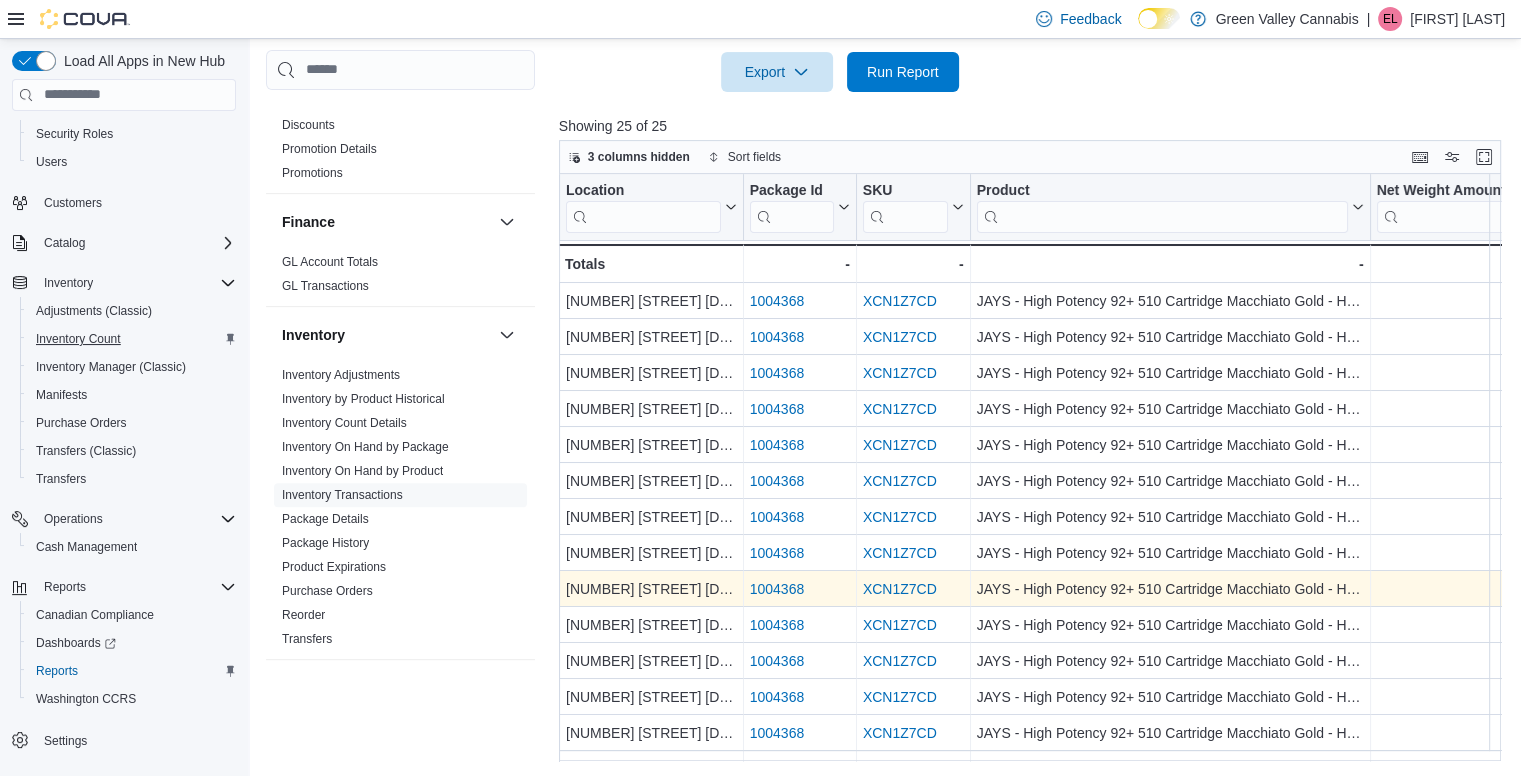 scroll, scrollTop: 0, scrollLeft: 0, axis: both 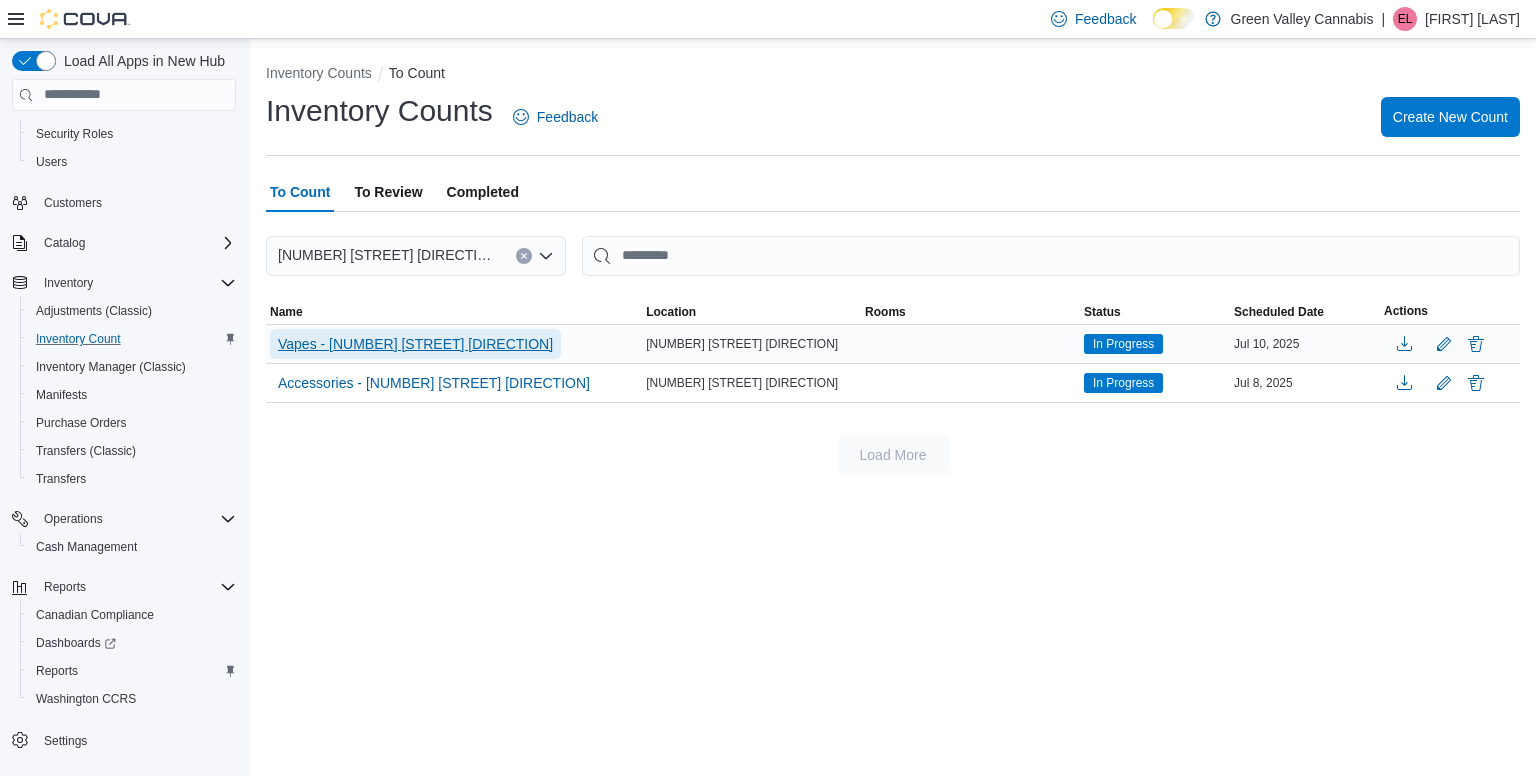 click on "Vapes - [STREET]" at bounding box center [415, 344] 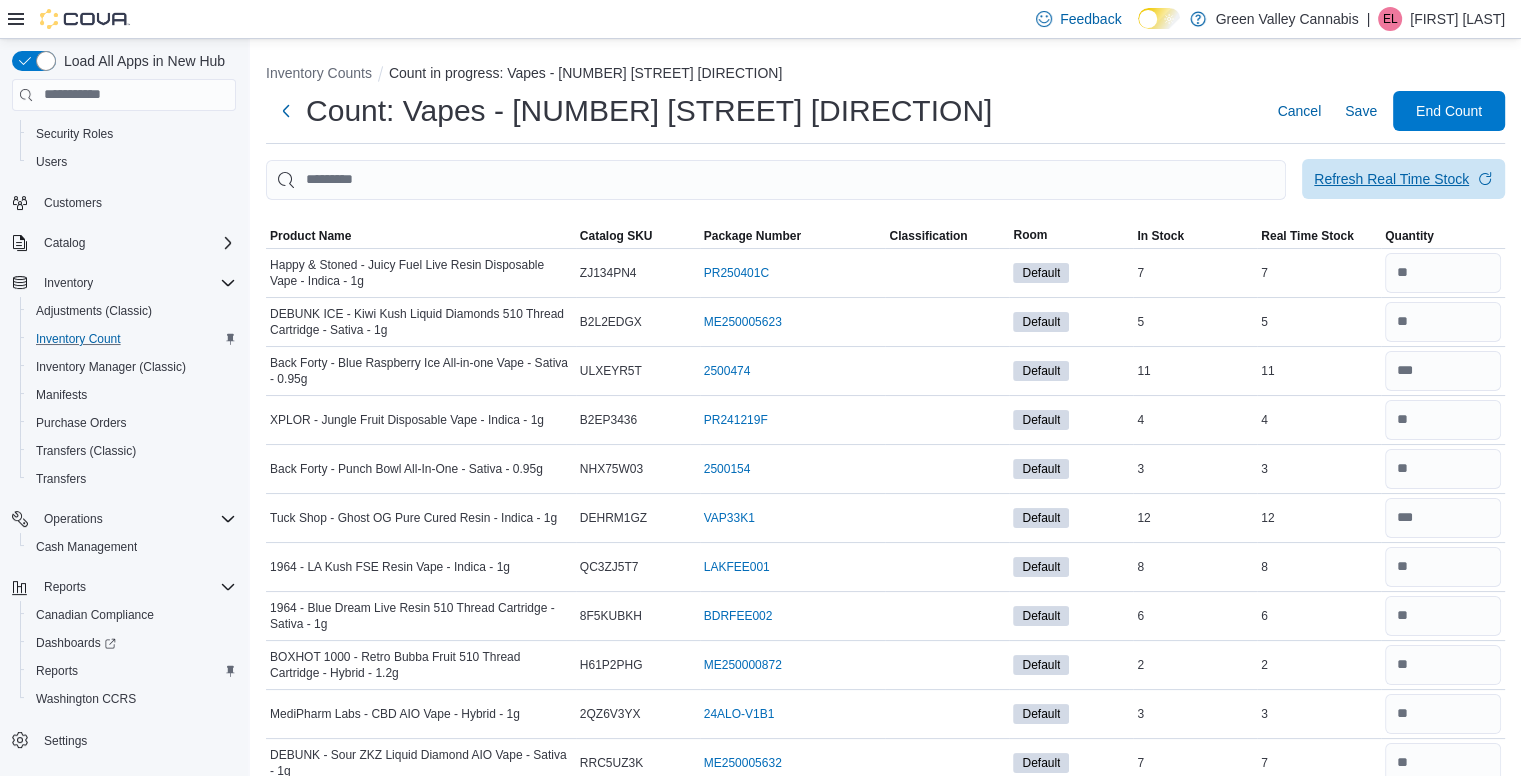 click on "Refresh Real Time Stock" at bounding box center (1391, 179) 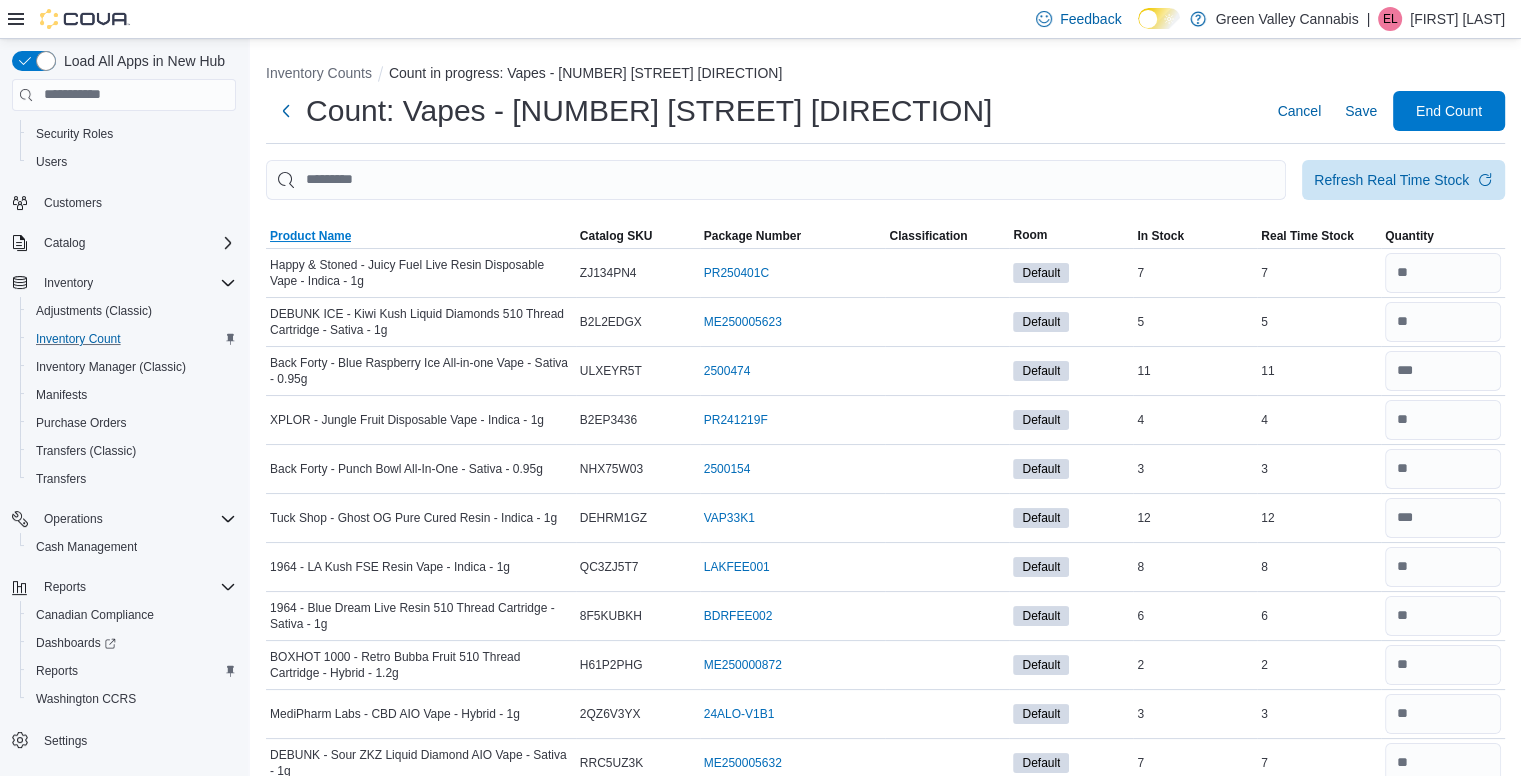 click on "Product Name" at bounding box center (310, 236) 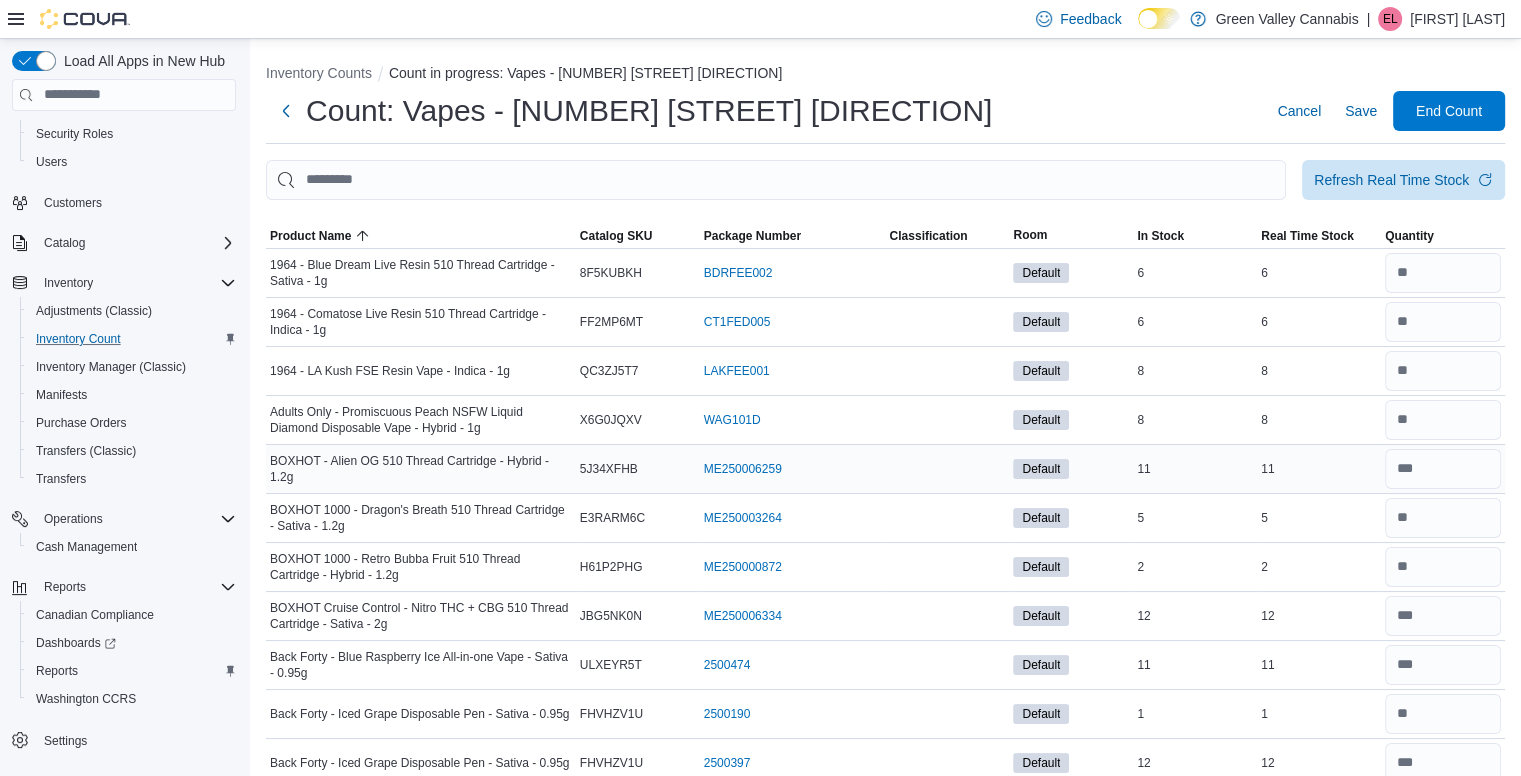 click on "Catalog SKU 5J34XFHB" at bounding box center (638, 468) 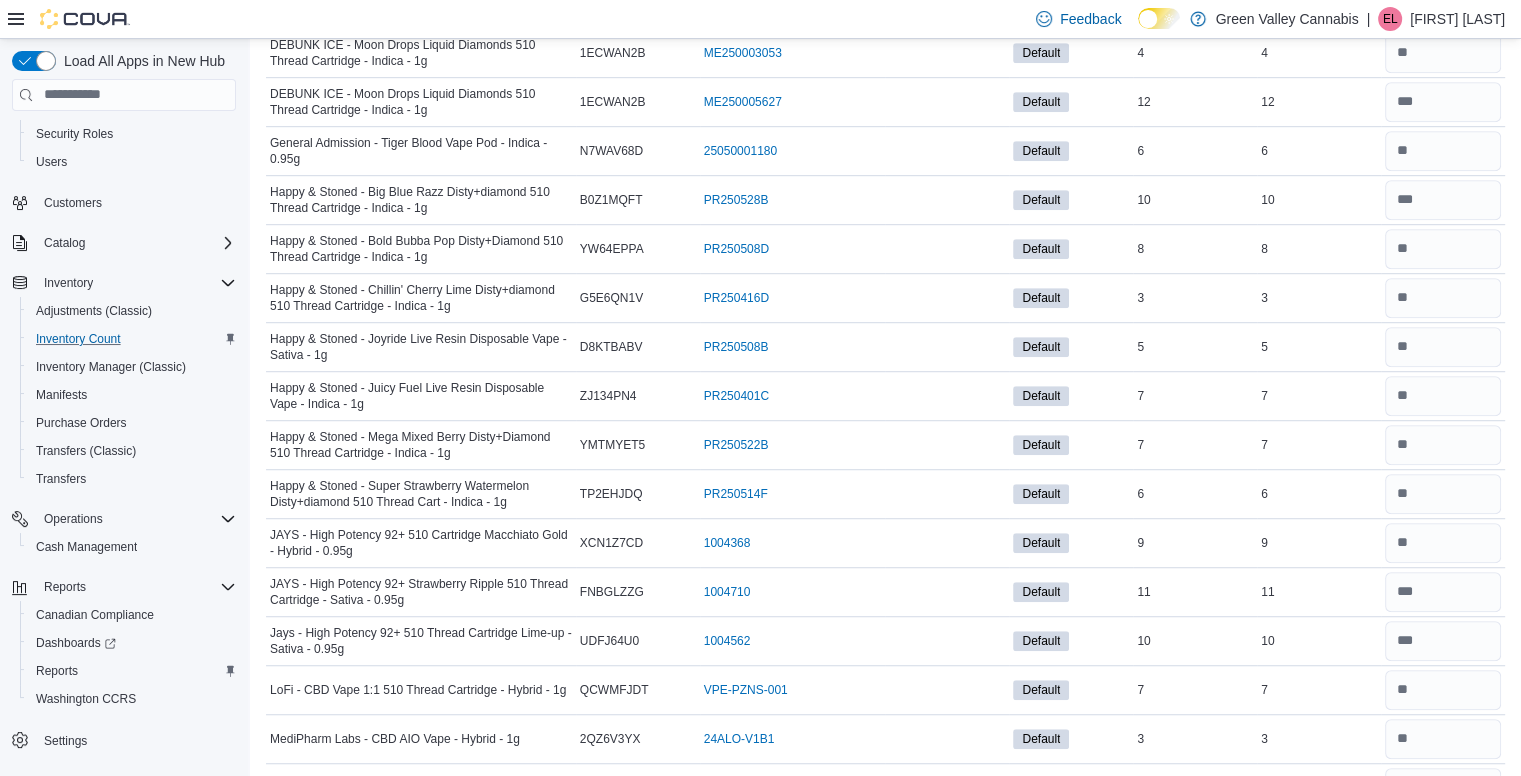 scroll, scrollTop: 1240, scrollLeft: 0, axis: vertical 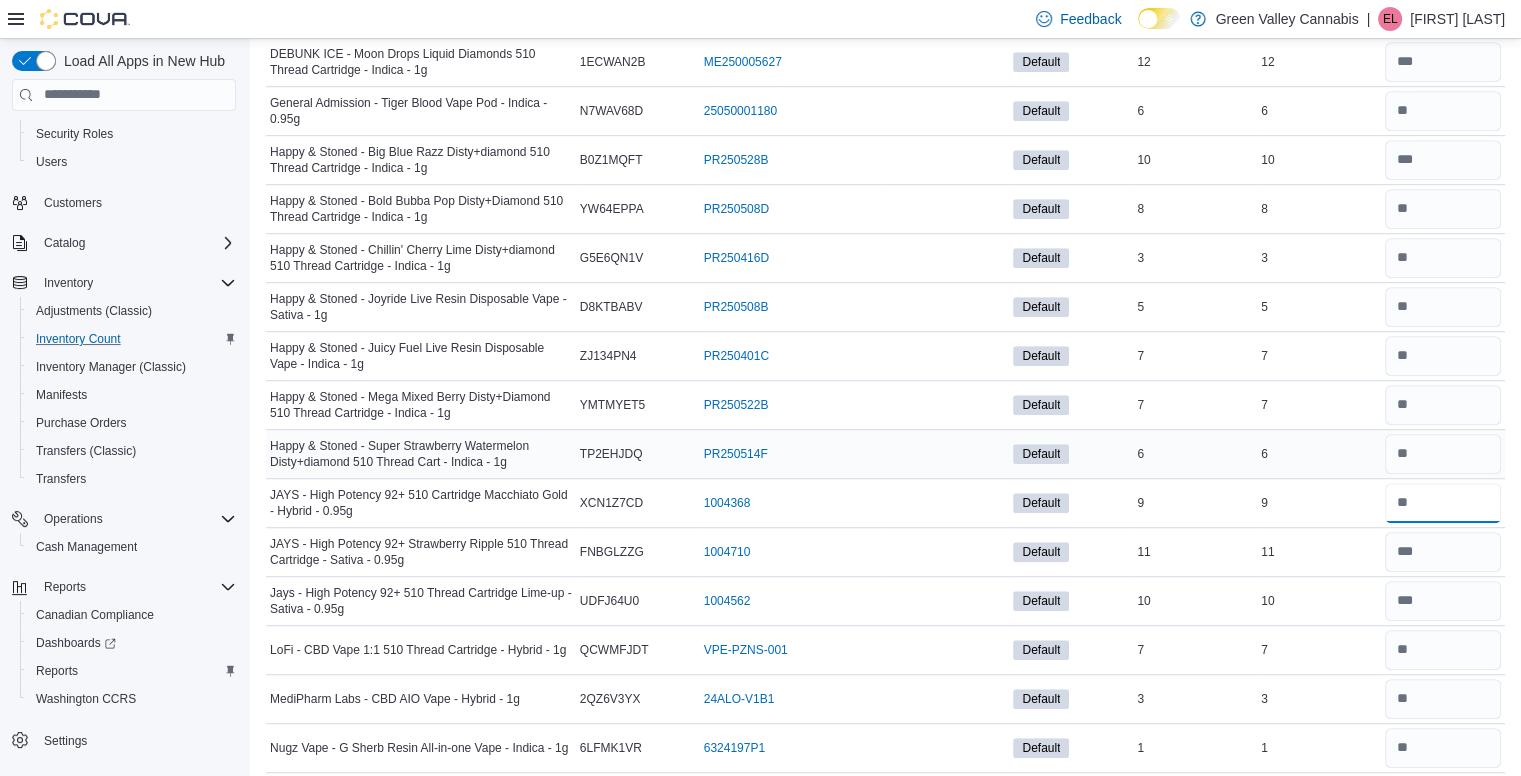 drag, startPoint x: 1448, startPoint y: 482, endPoint x: 1460, endPoint y: 461, distance: 24.186773 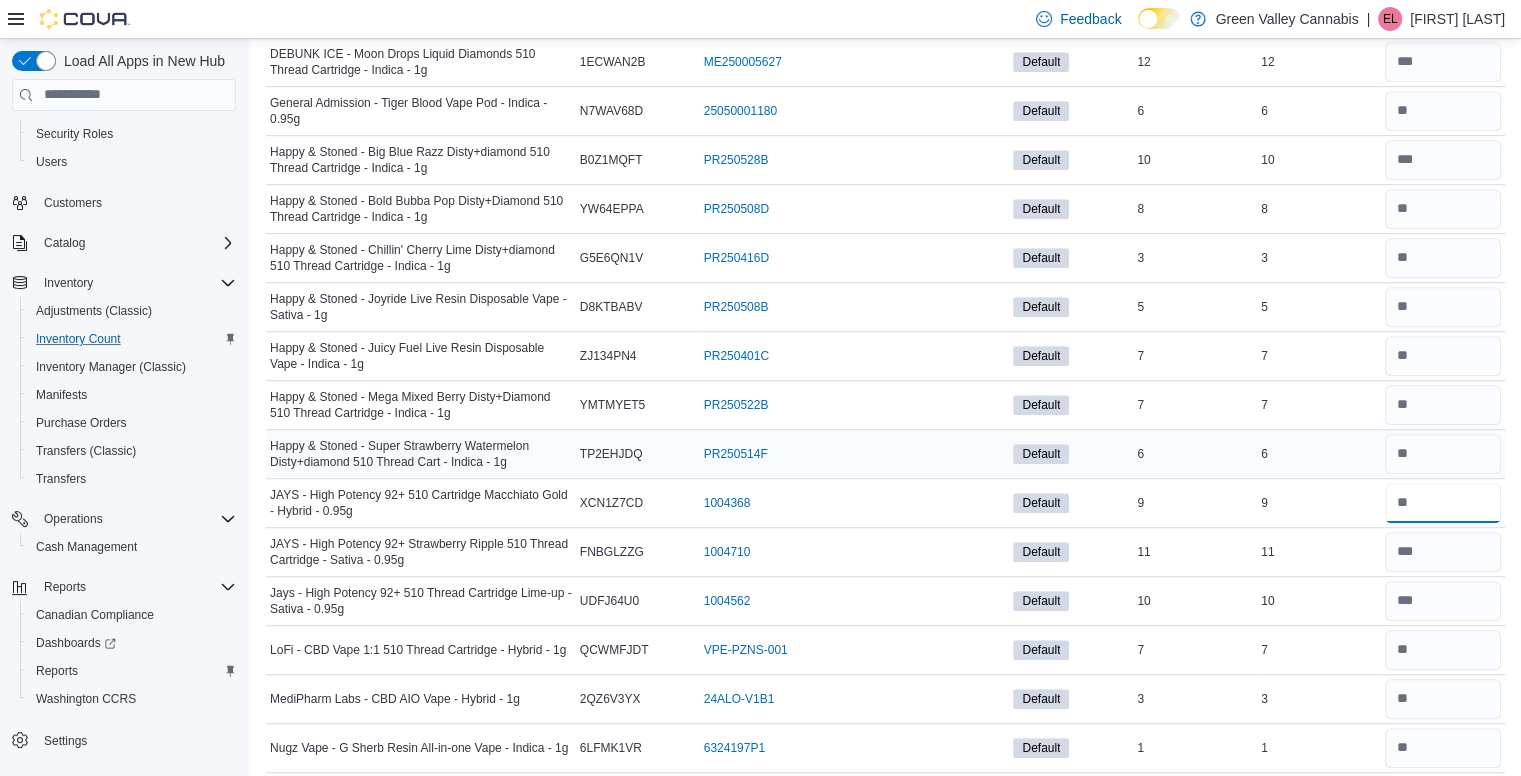 click on "1964 - Blue Dream Live Resin 510 Thread Cartridge - Sativa - 1g Catalog SKU 8F5KUBKH Package Number BDRFEE002 (opens in a new tab or window) Default In Stock 6  Real Time Stock 6  1964 - Comatose Live Resin 510 Thread Cartridge - Indica - 1g Catalog SKU FF2MP6MT Package Number CT1FED005 (opens in a new tab or window) Default In Stock 6  Real Time Stock 6  1964 - LA Kush FSE Resin Vape - Indica - 1g Catalog SKU QC3ZJ5T7 Package Number LAKFEE001 (opens in a new tab or window) Default In Stock 8  Real Time Stock 8  Adults Only - Promiscuous Peach NSFW Liquid Diamond Disposable Vape - Hybrid - 1g Catalog SKU X6G0JQXV Package Number WAG101D (opens in a new tab or window) Default In Stock 8  Real Time Stock 8  BOXHOT - Alien OG 510 Thread Cartridge - Hybrid - 1.2g Catalog SKU 5J34XFHB Package Number ME250006259 (opens in a new tab or window) Default In Stock 11  Real Time Stock 11  BOXHOT 1000 - Dragon's Breath 510 Thread Cartridge - Sativa - 1.2g Catalog SKU E3RARM6C Package Number ME250003264 Default In Stock 5" at bounding box center (885, 404) 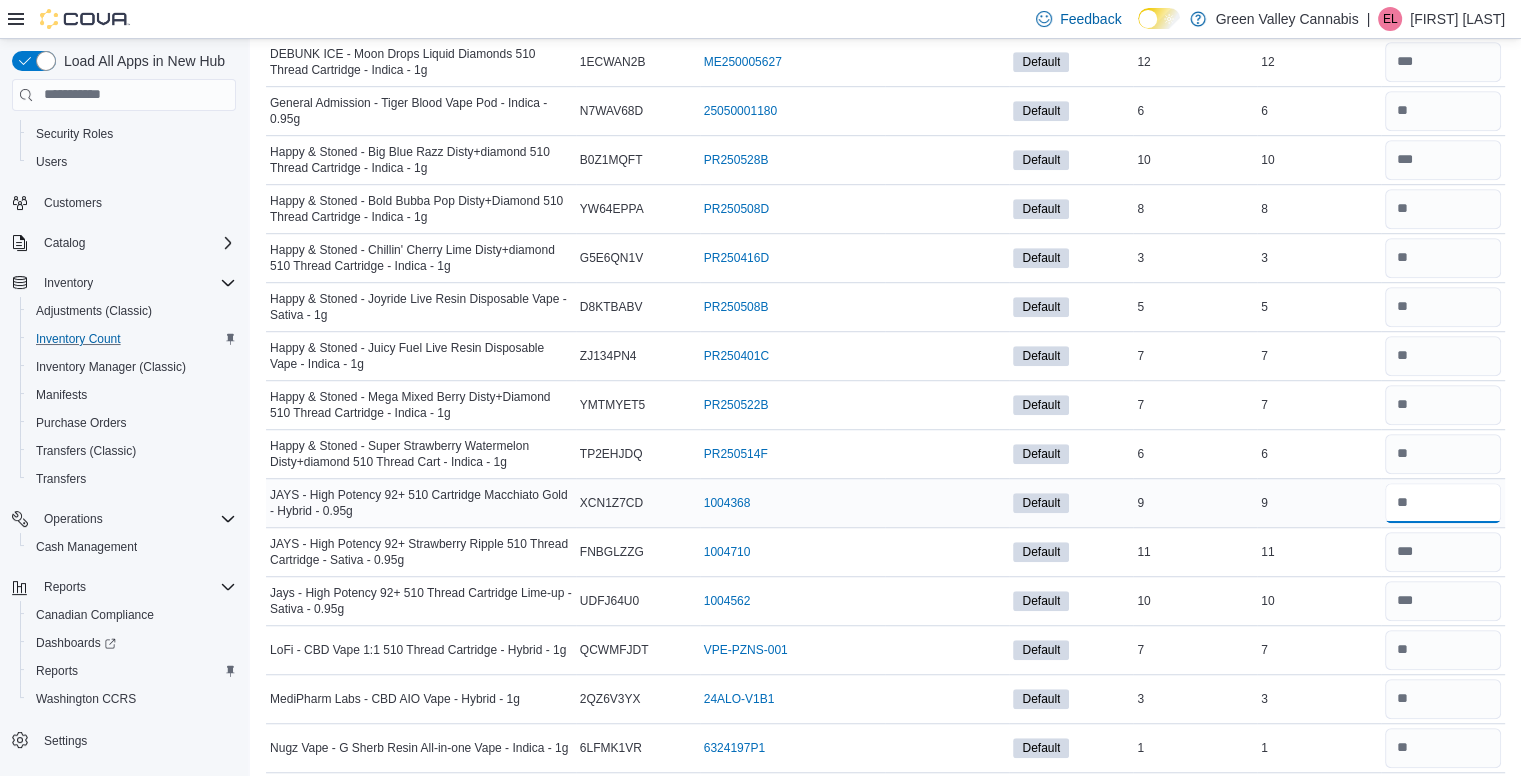 type on "*" 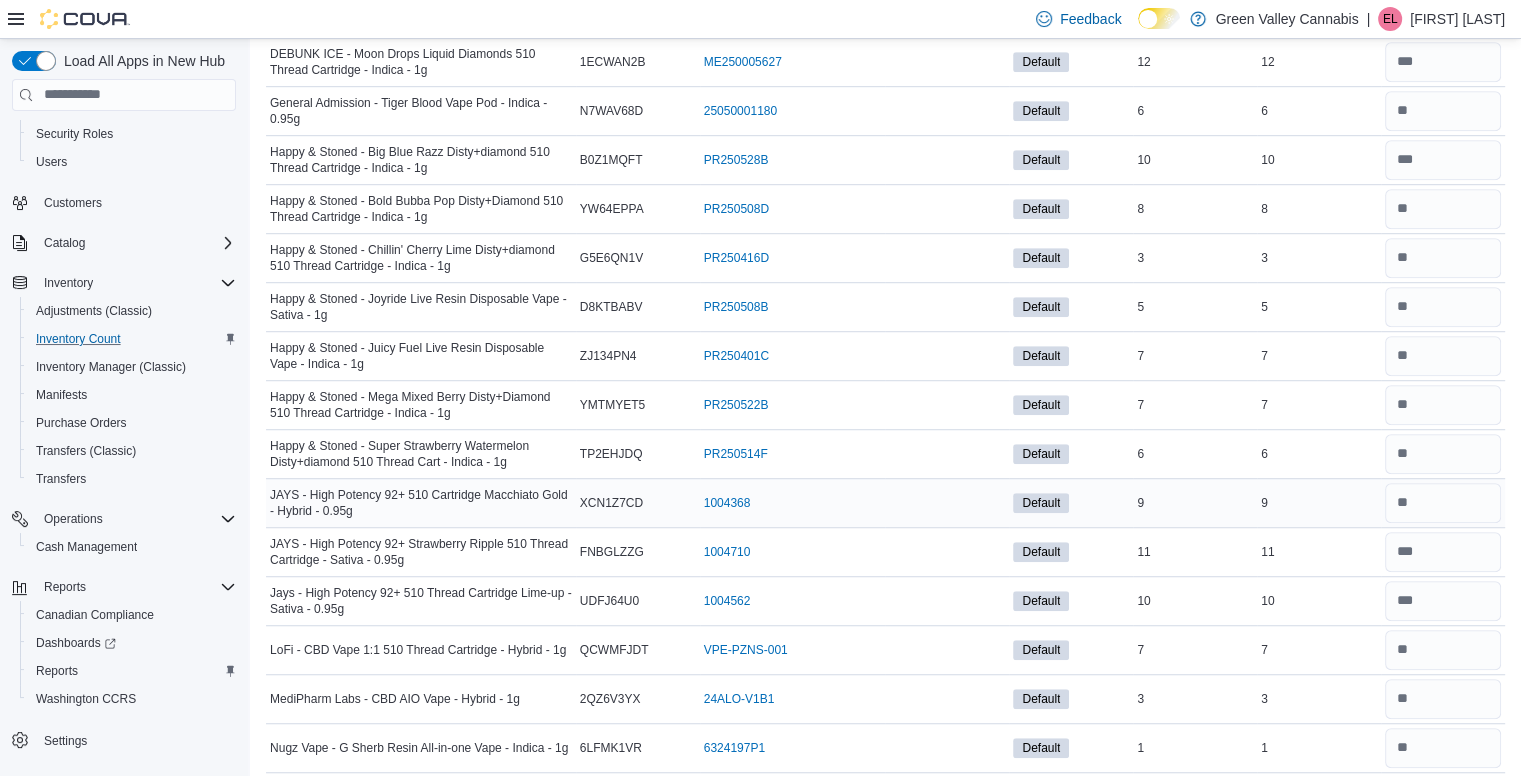 click on "Real Time Stock 9" at bounding box center (1319, 502) 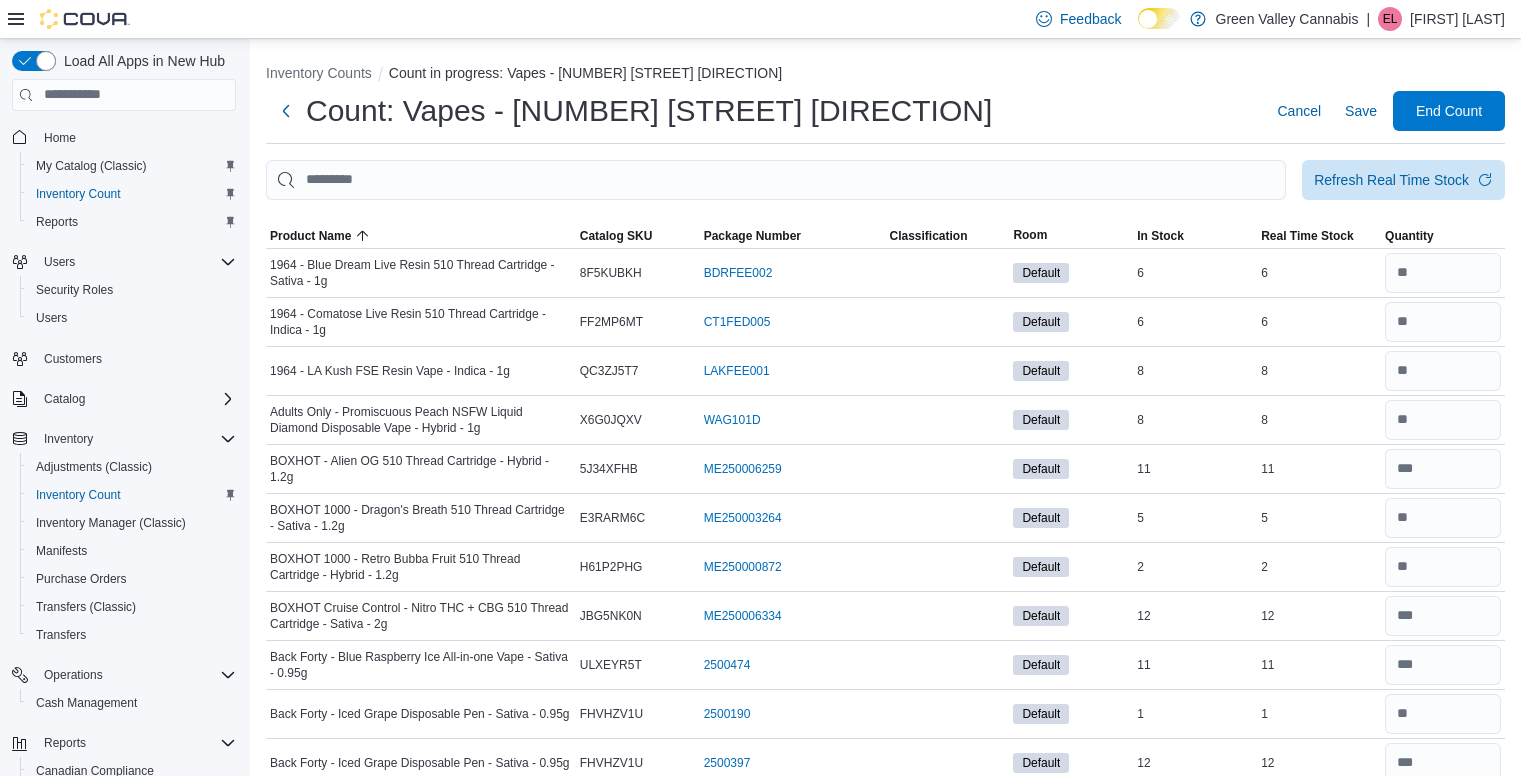 scroll, scrollTop: 1240, scrollLeft: 0, axis: vertical 